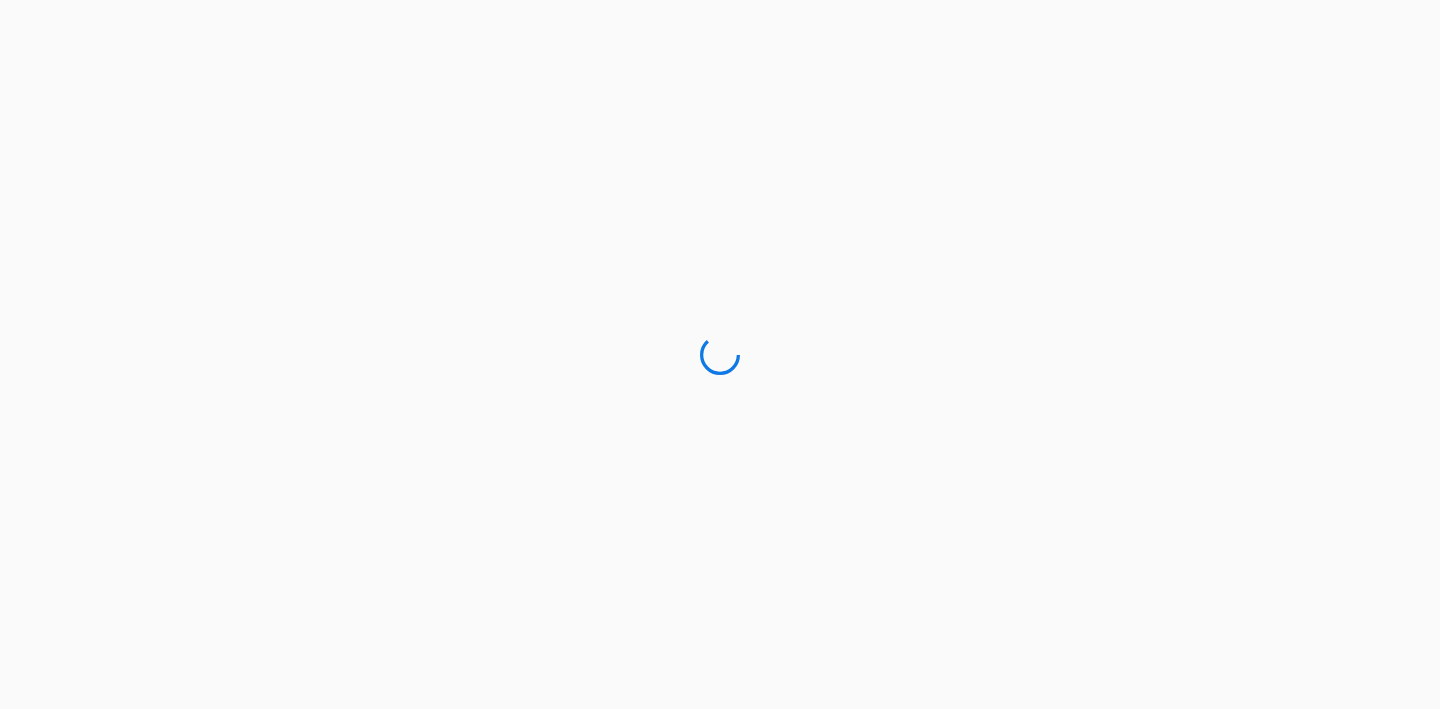 scroll, scrollTop: 0, scrollLeft: 0, axis: both 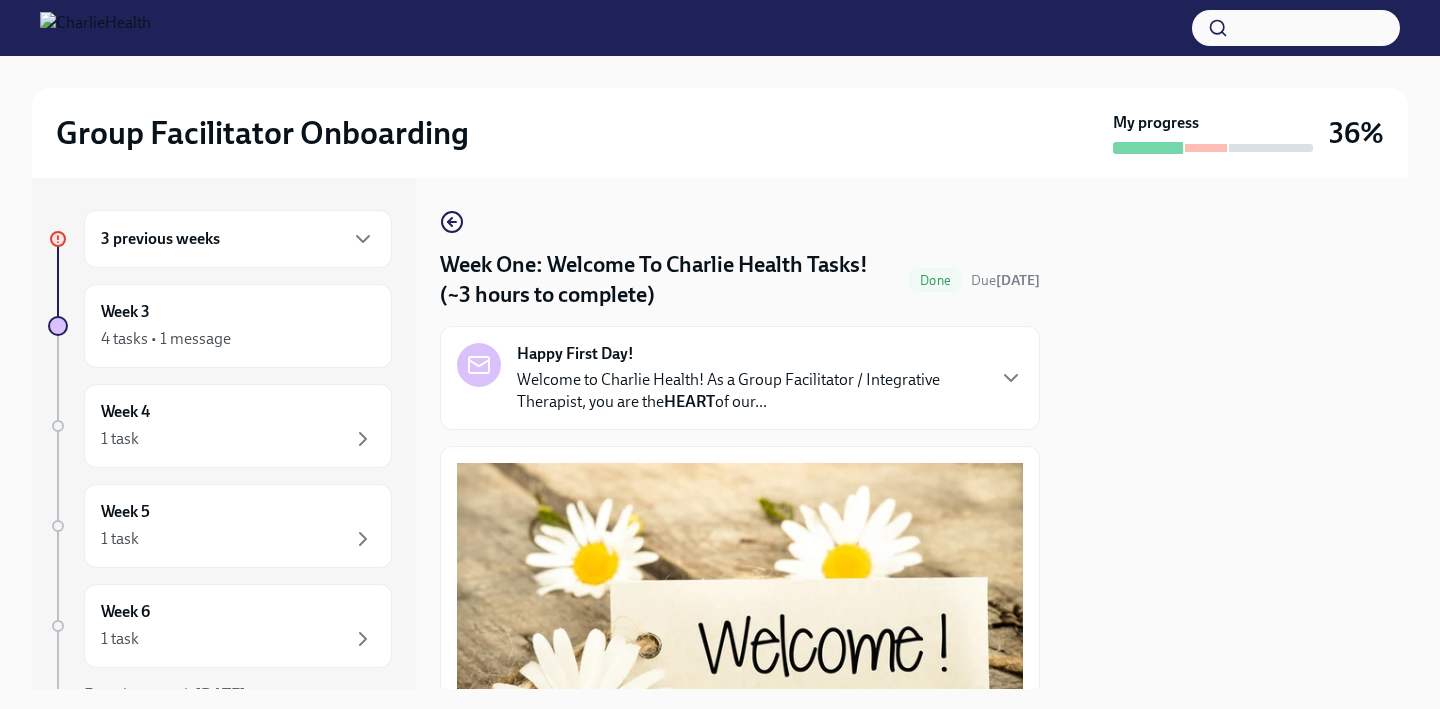 click on "3 previous weeks" at bounding box center [238, 239] 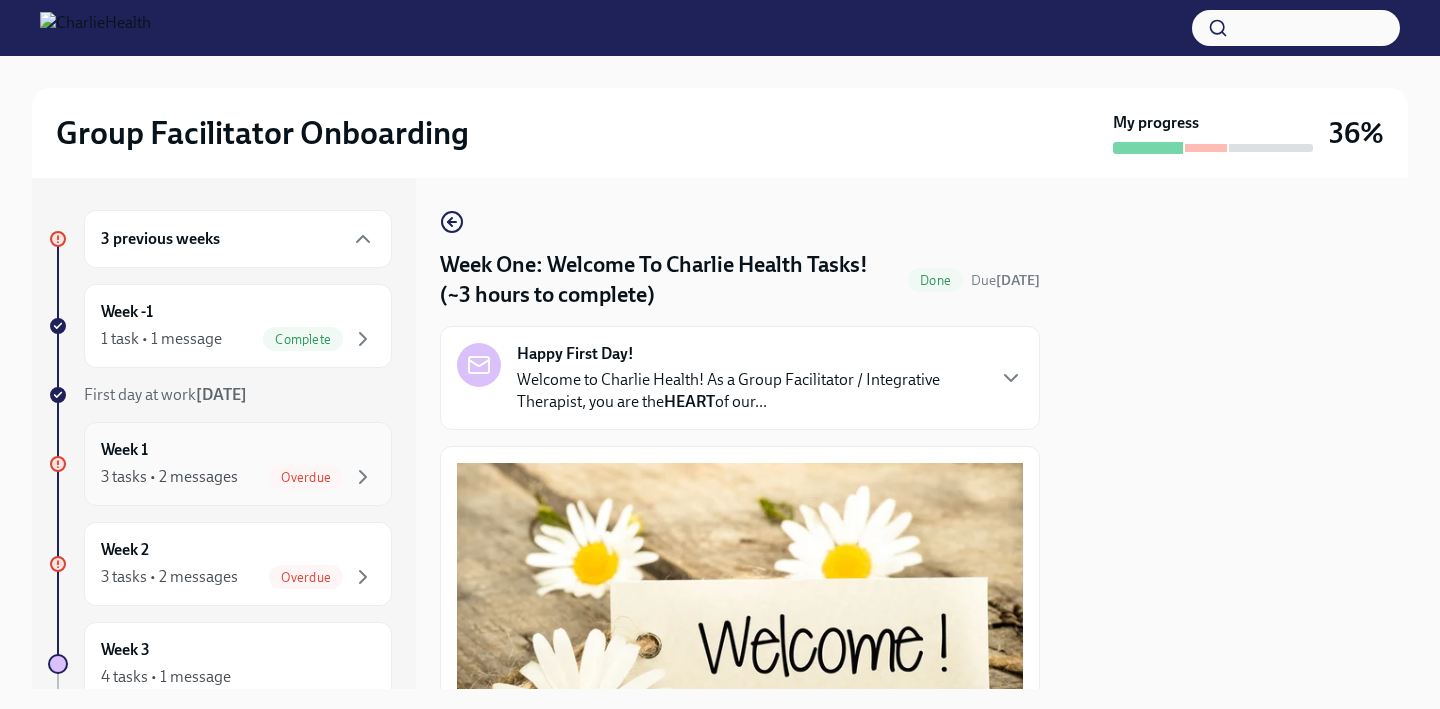 click on "3 tasks • 2 messages Overdue" at bounding box center [238, 477] 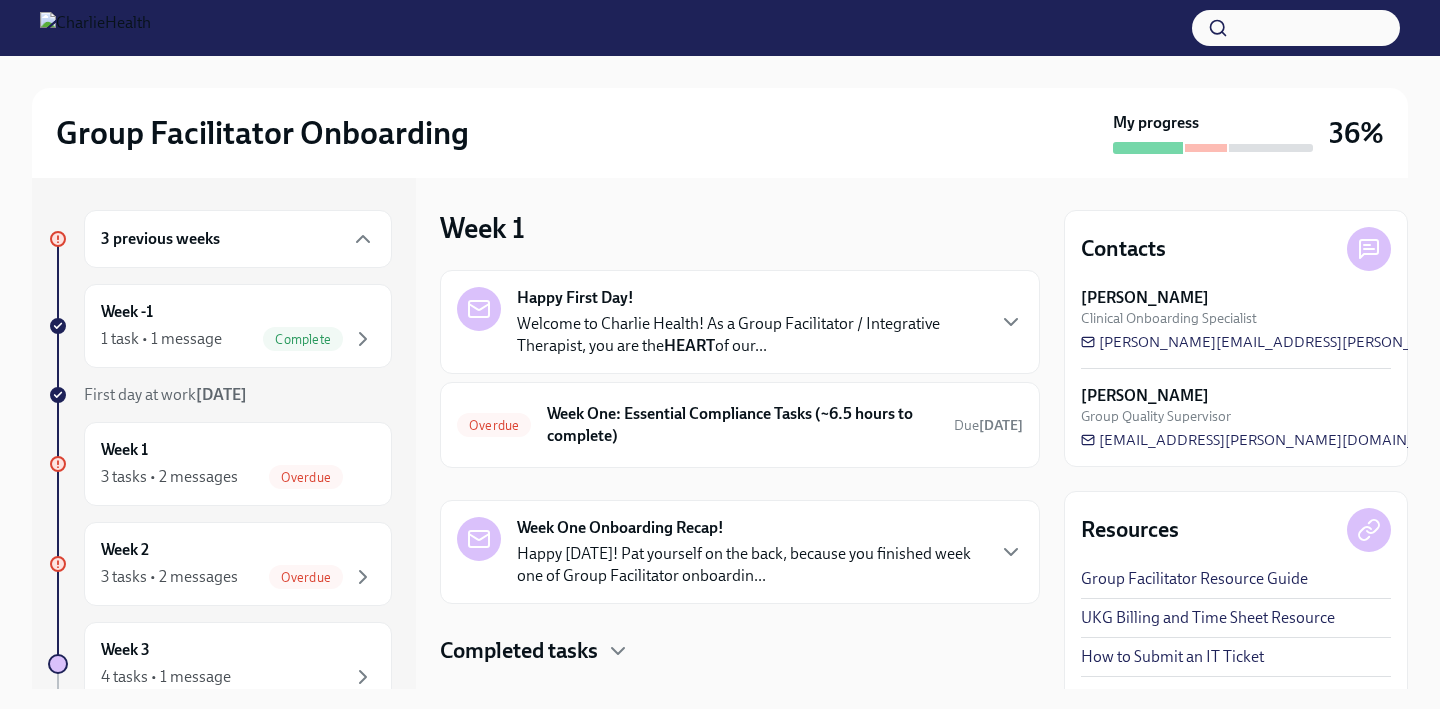 scroll, scrollTop: 41, scrollLeft: 0, axis: vertical 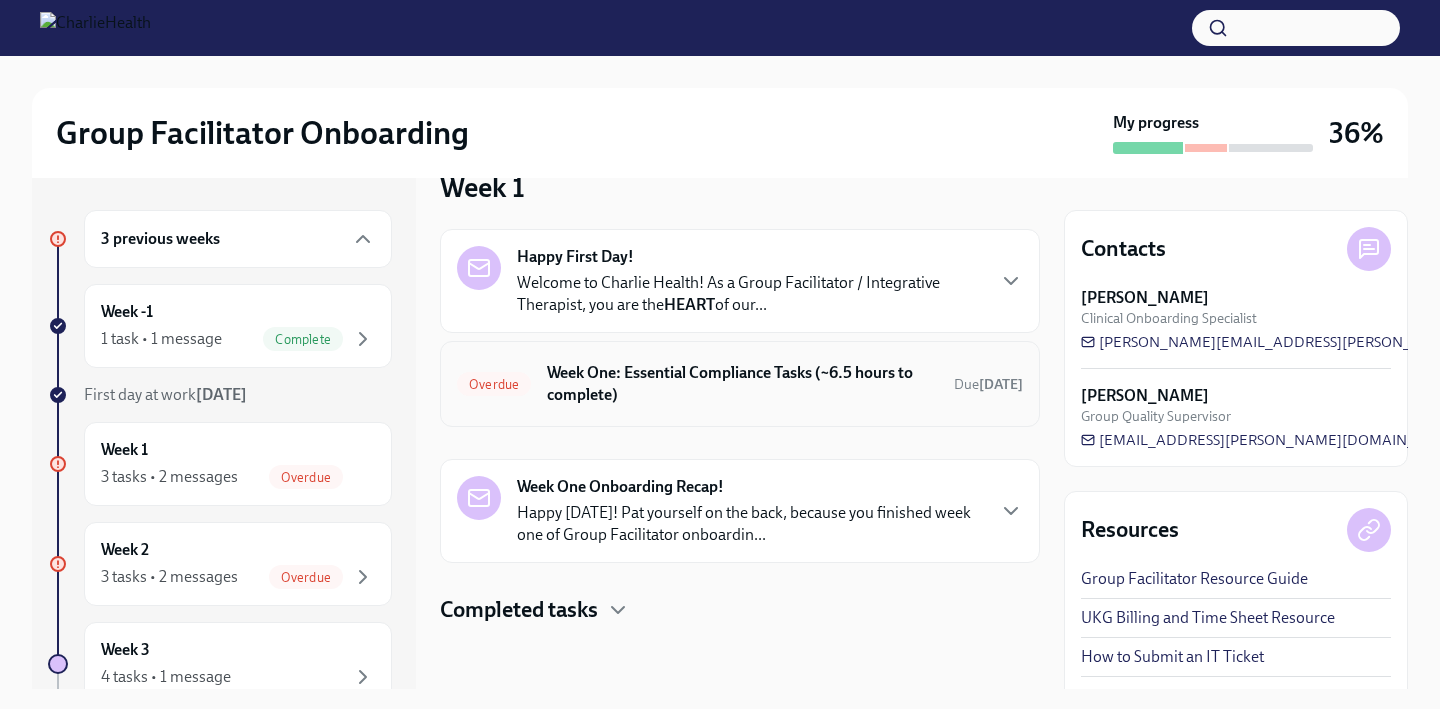 click on "Week One: Essential Compliance Tasks (~6.5 hours to complete)" at bounding box center [742, 384] 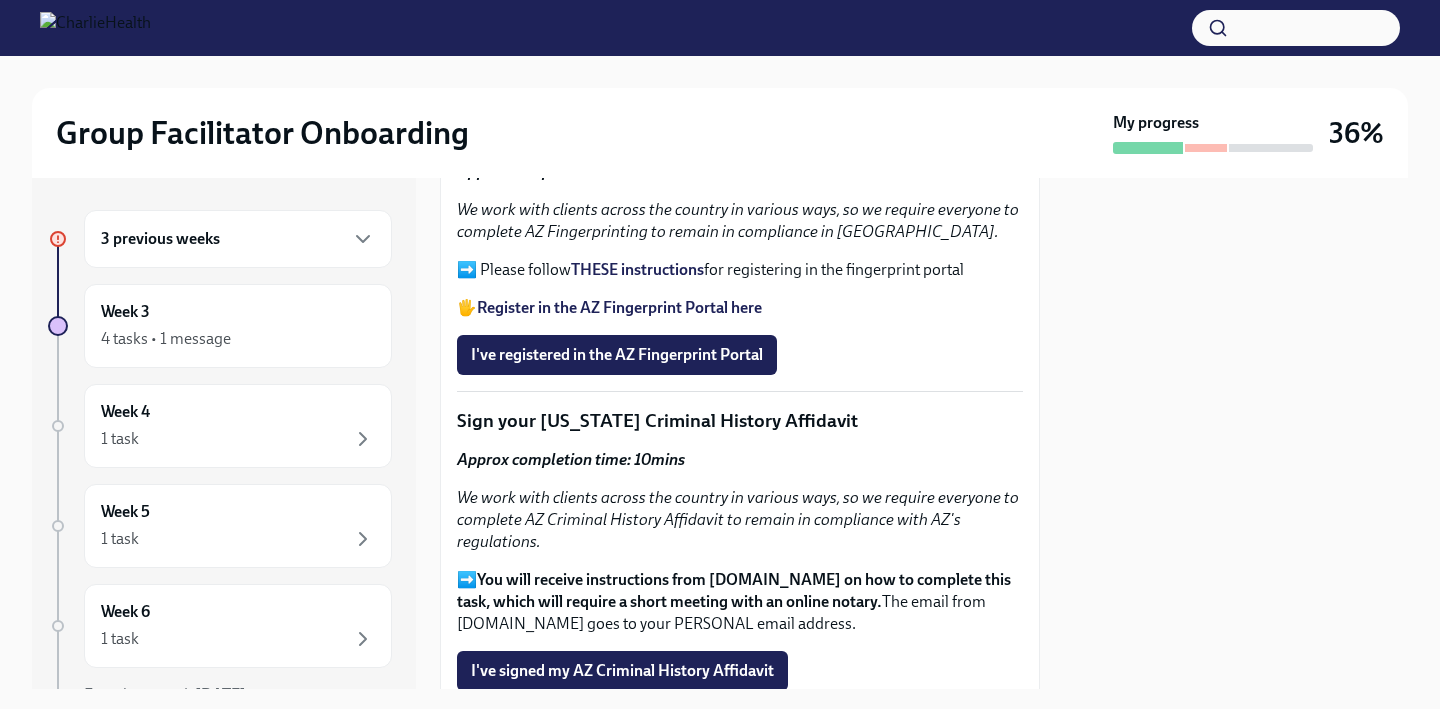 scroll, scrollTop: 2372, scrollLeft: 0, axis: vertical 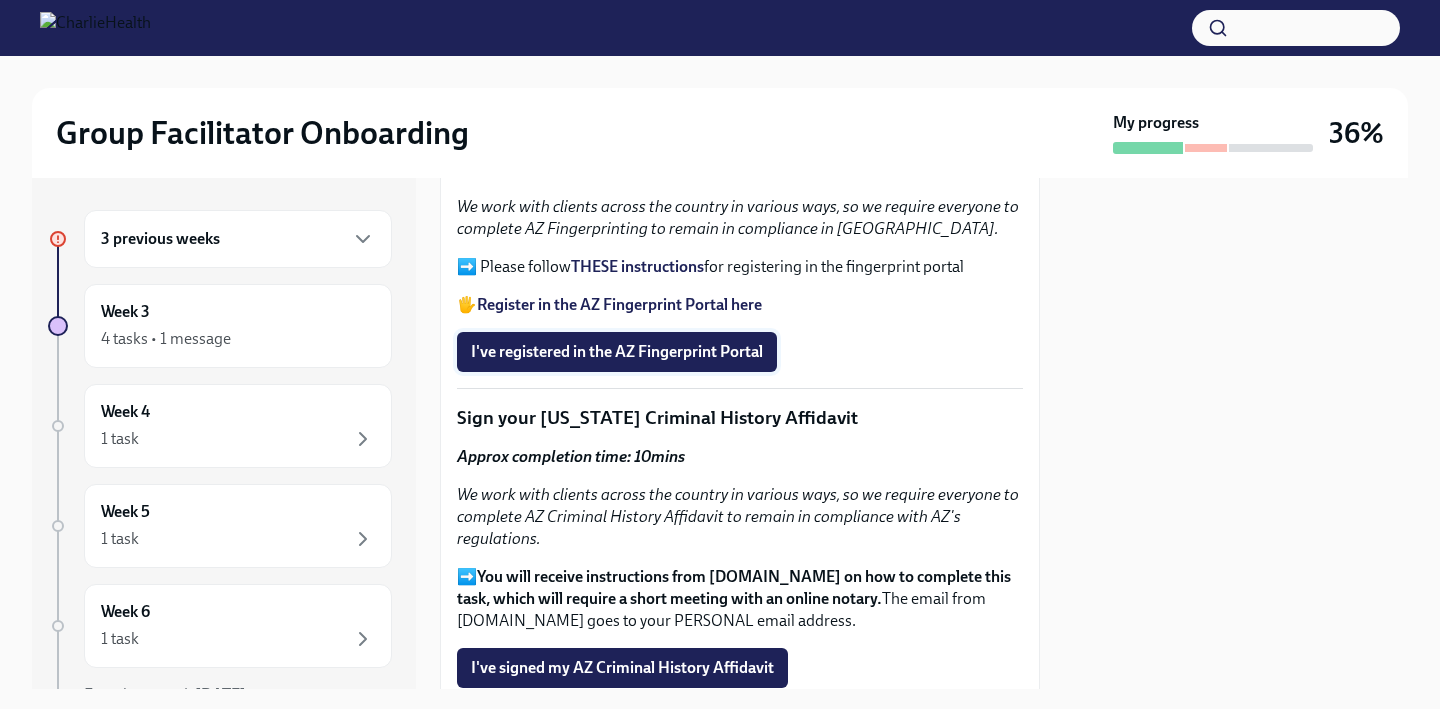 click on "I've registered in the AZ Fingerprint Portal" at bounding box center [617, 352] 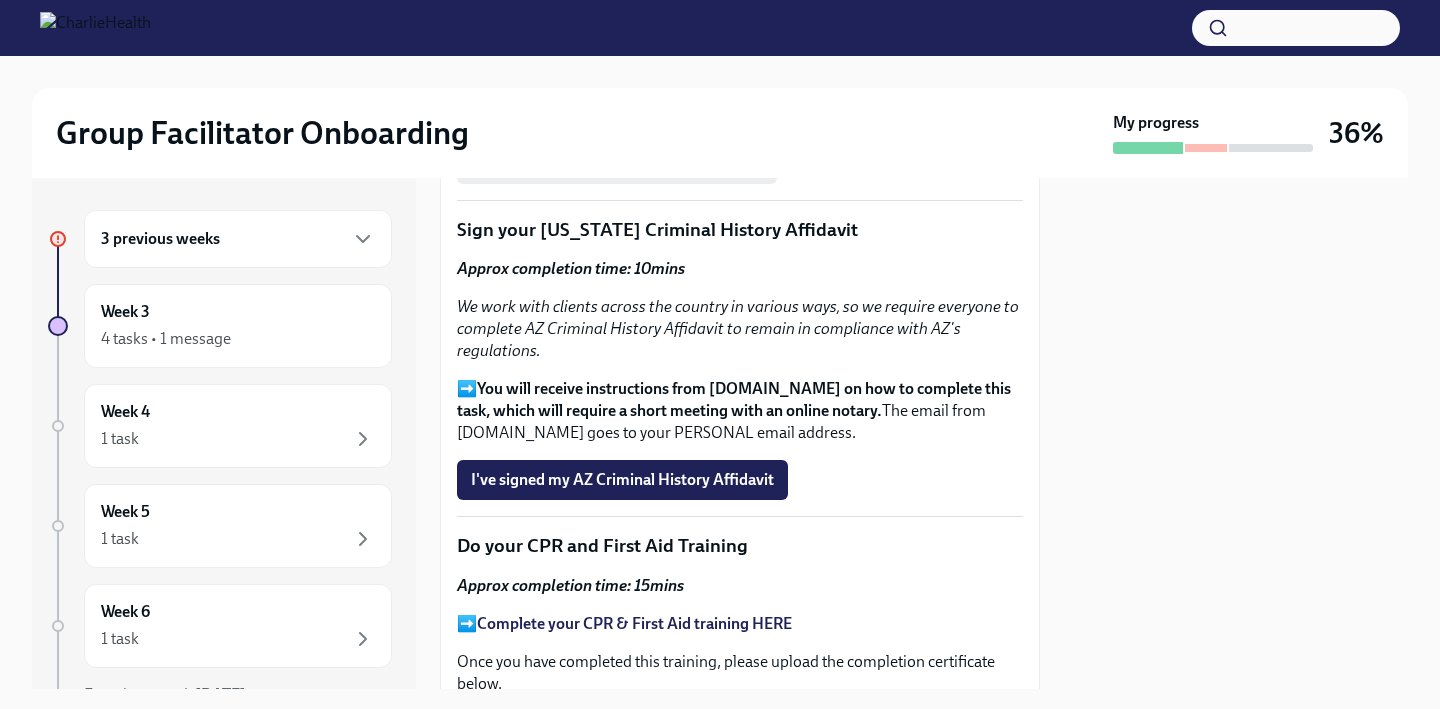 scroll, scrollTop: 2564, scrollLeft: 0, axis: vertical 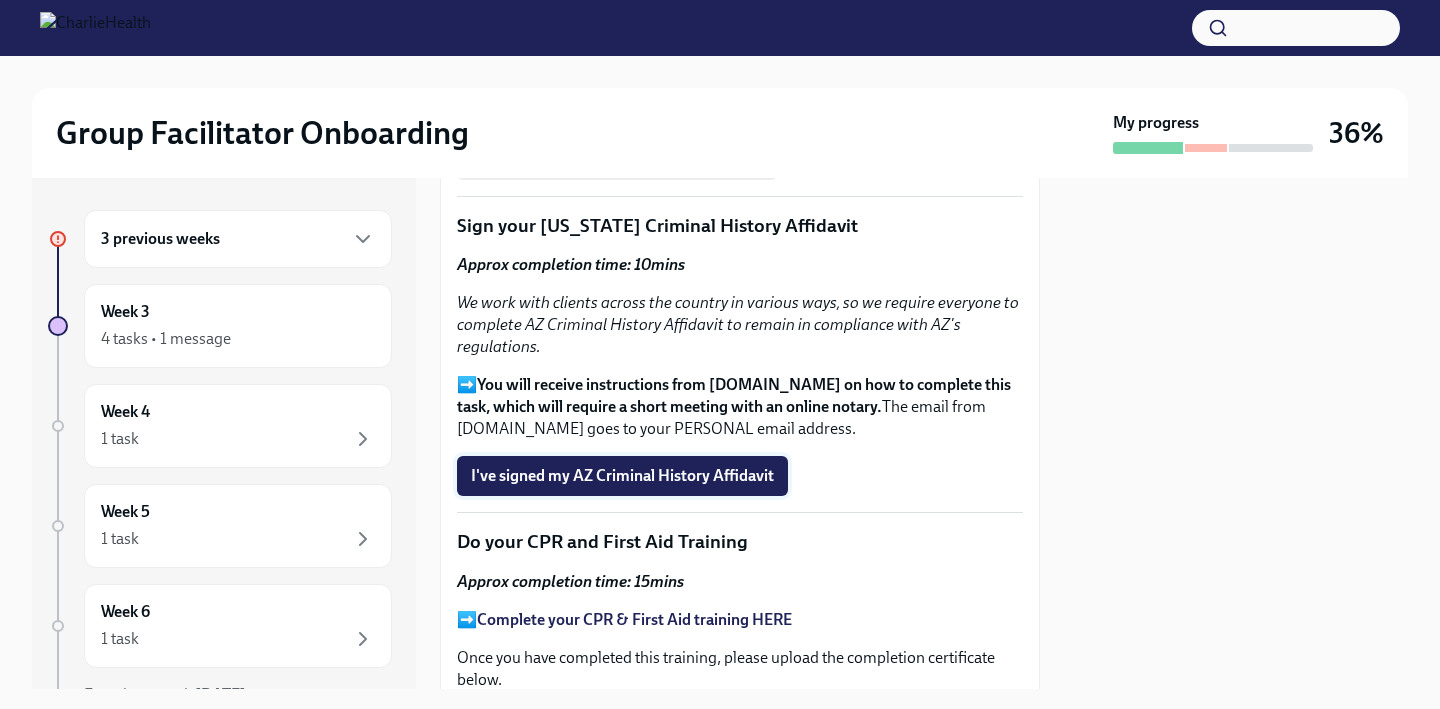 click on "I've signed my AZ Criminal History Affidavit" at bounding box center (622, 476) 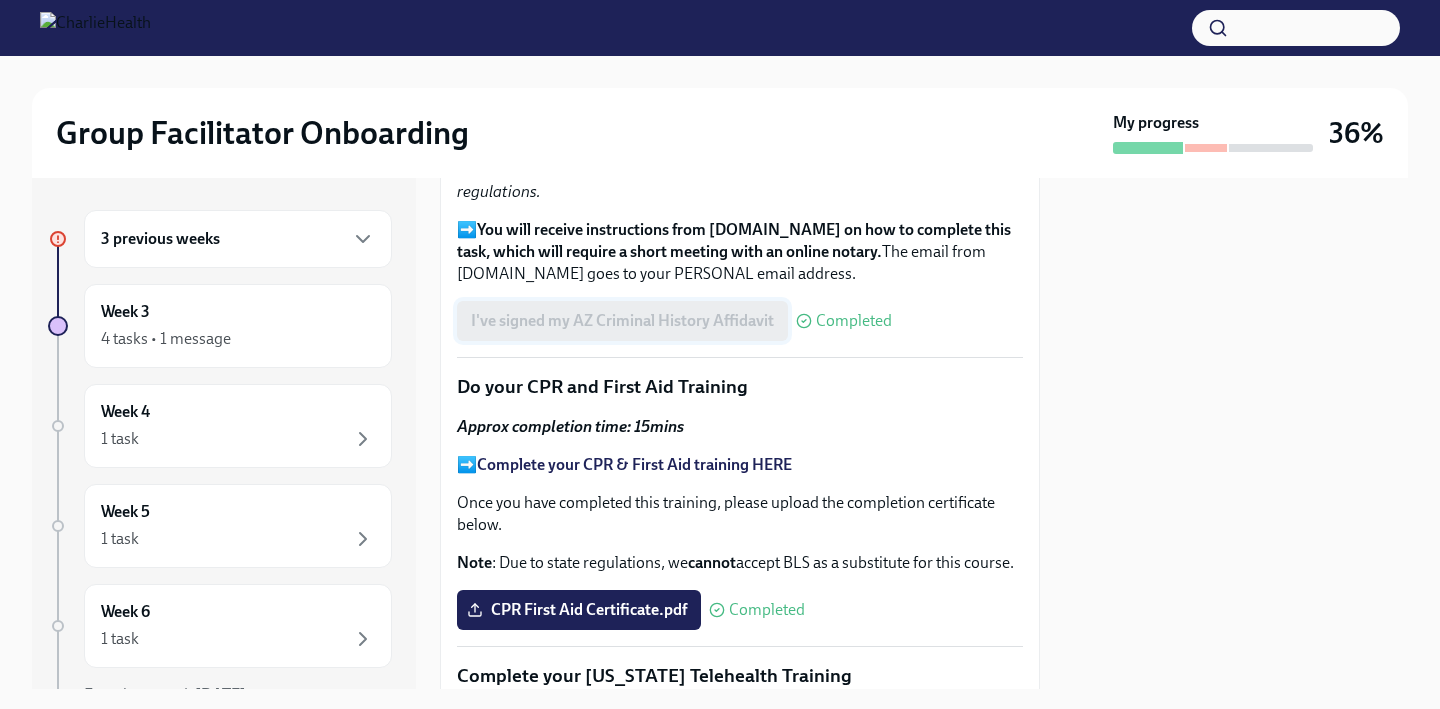 scroll, scrollTop: 2733, scrollLeft: 0, axis: vertical 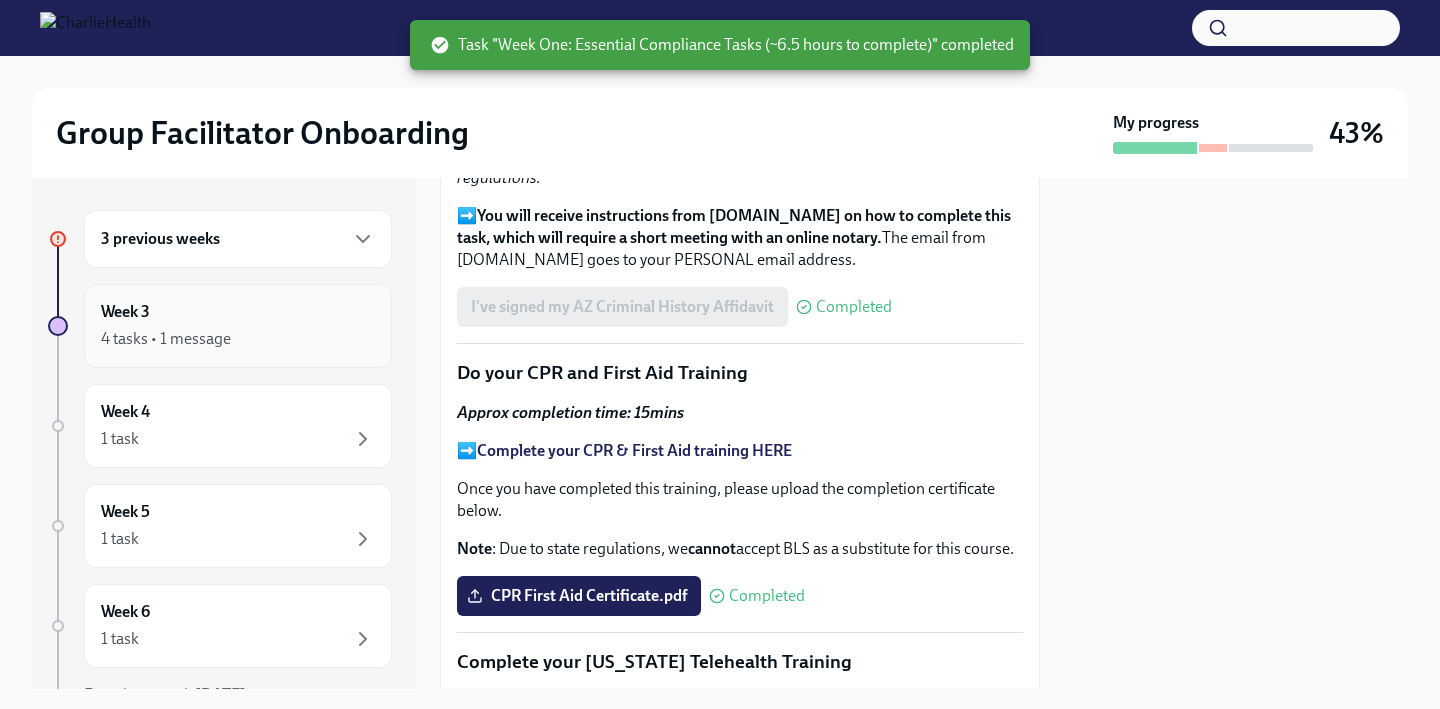 click on "Week 3 4 tasks • 1 message" at bounding box center (238, 326) 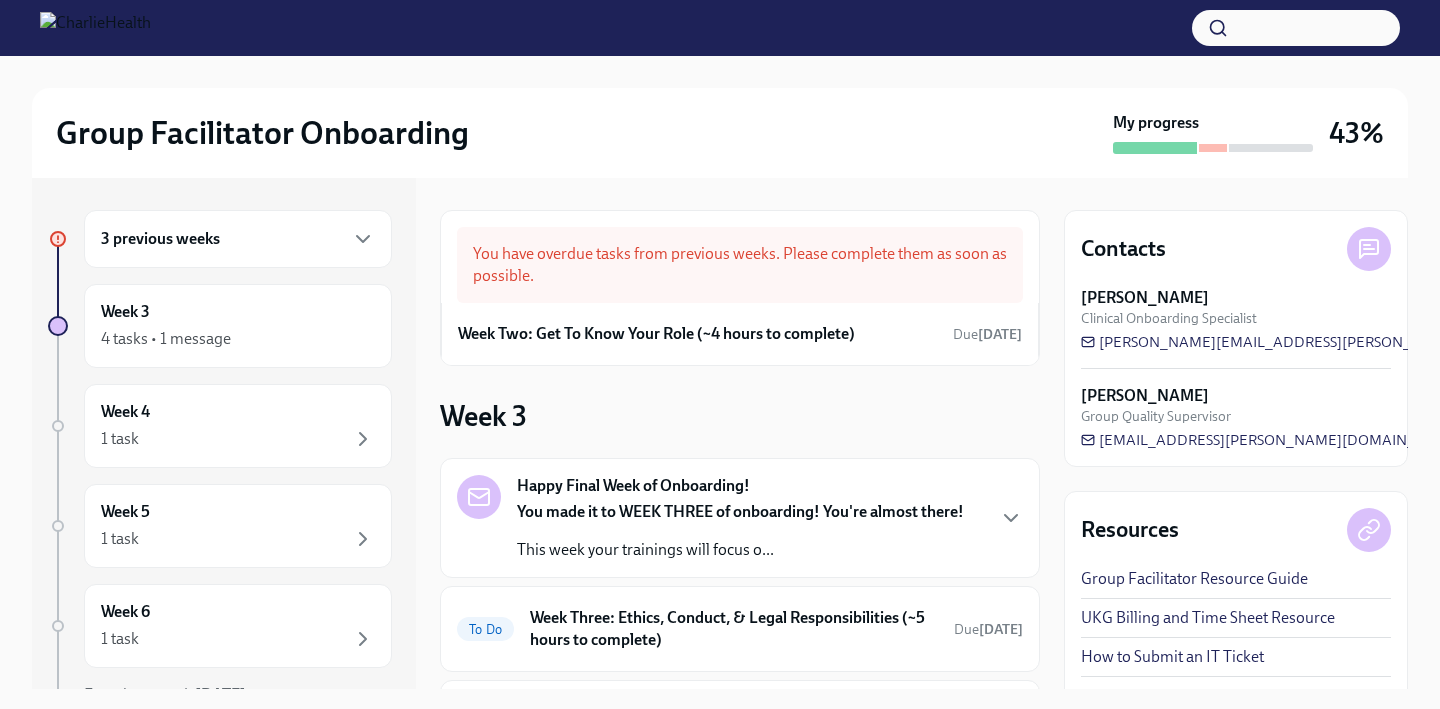 click on "You have overdue tasks from previous weeks. Please complete them as soon as possible." at bounding box center (740, 265) 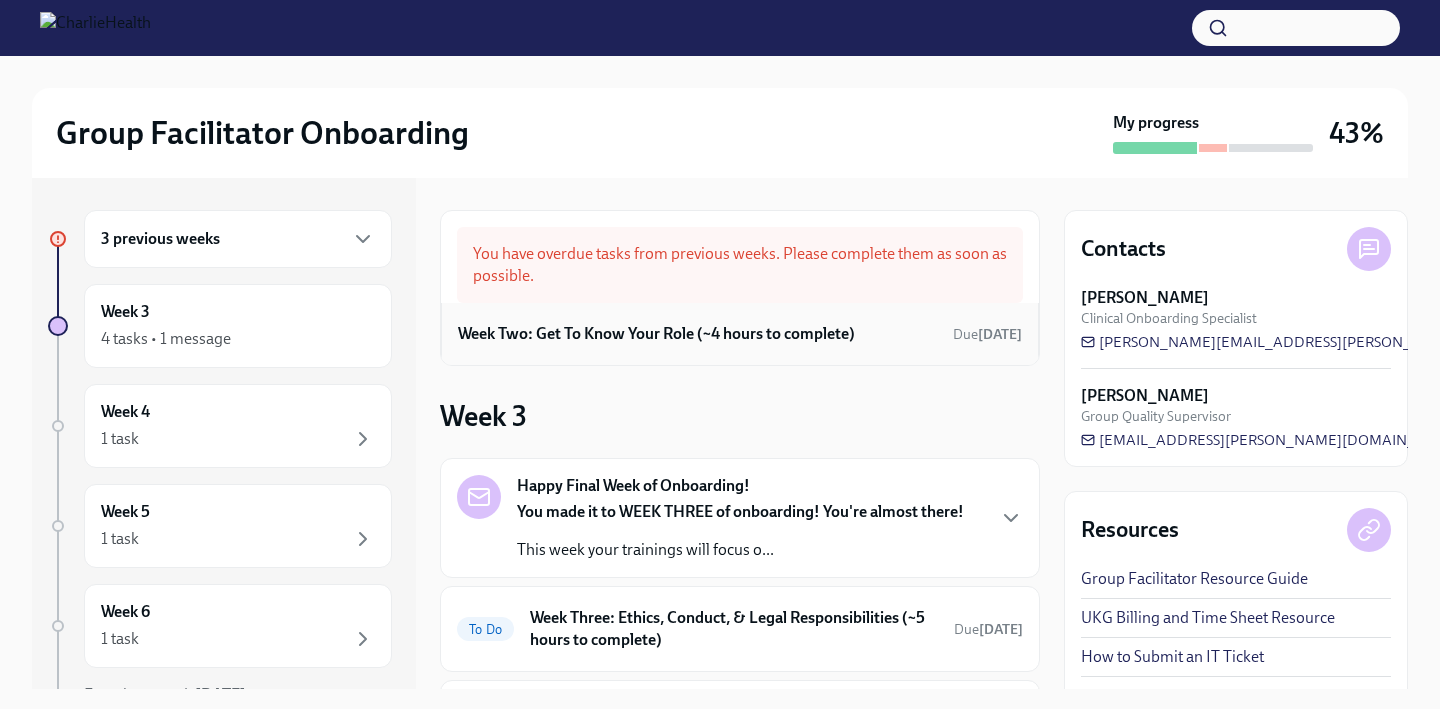 click on "Week Two: Get To Know Your Role (~4 hours to complete)" at bounding box center [656, 334] 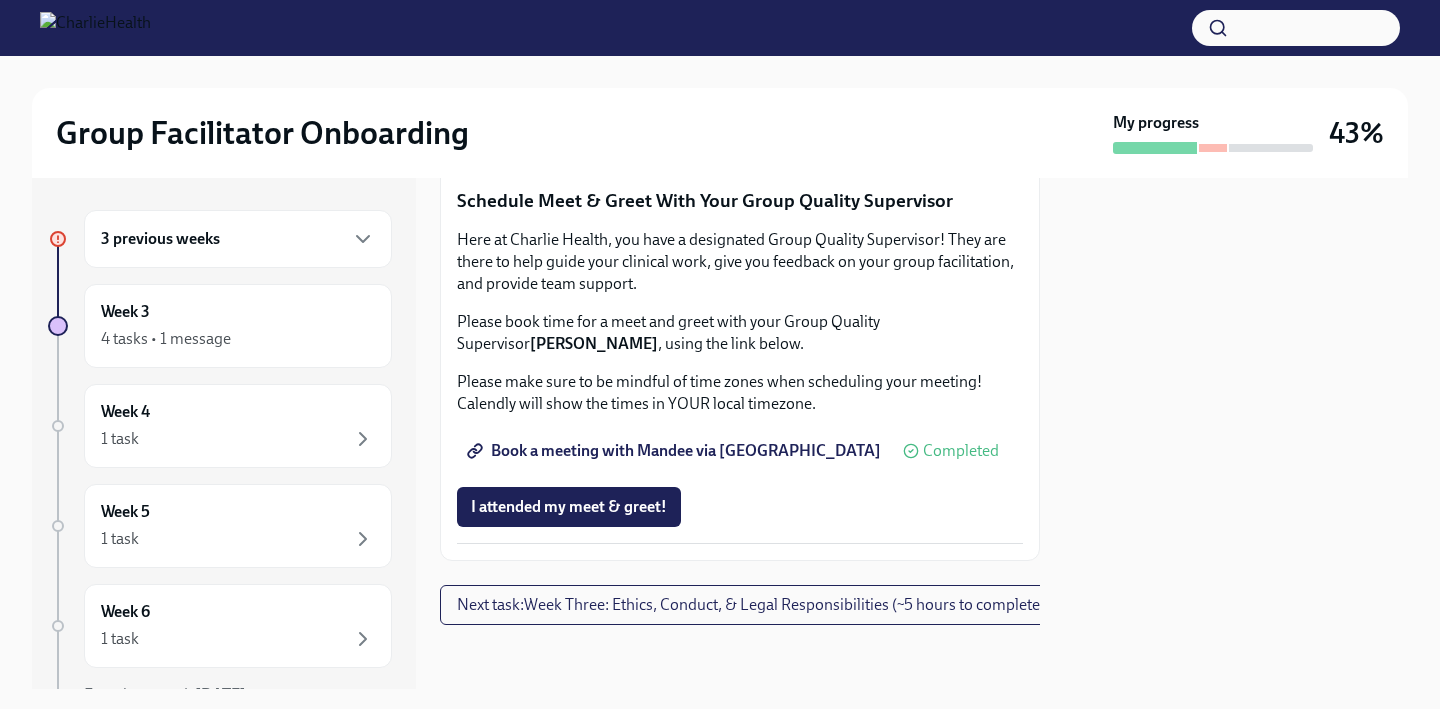 scroll, scrollTop: 2053, scrollLeft: 0, axis: vertical 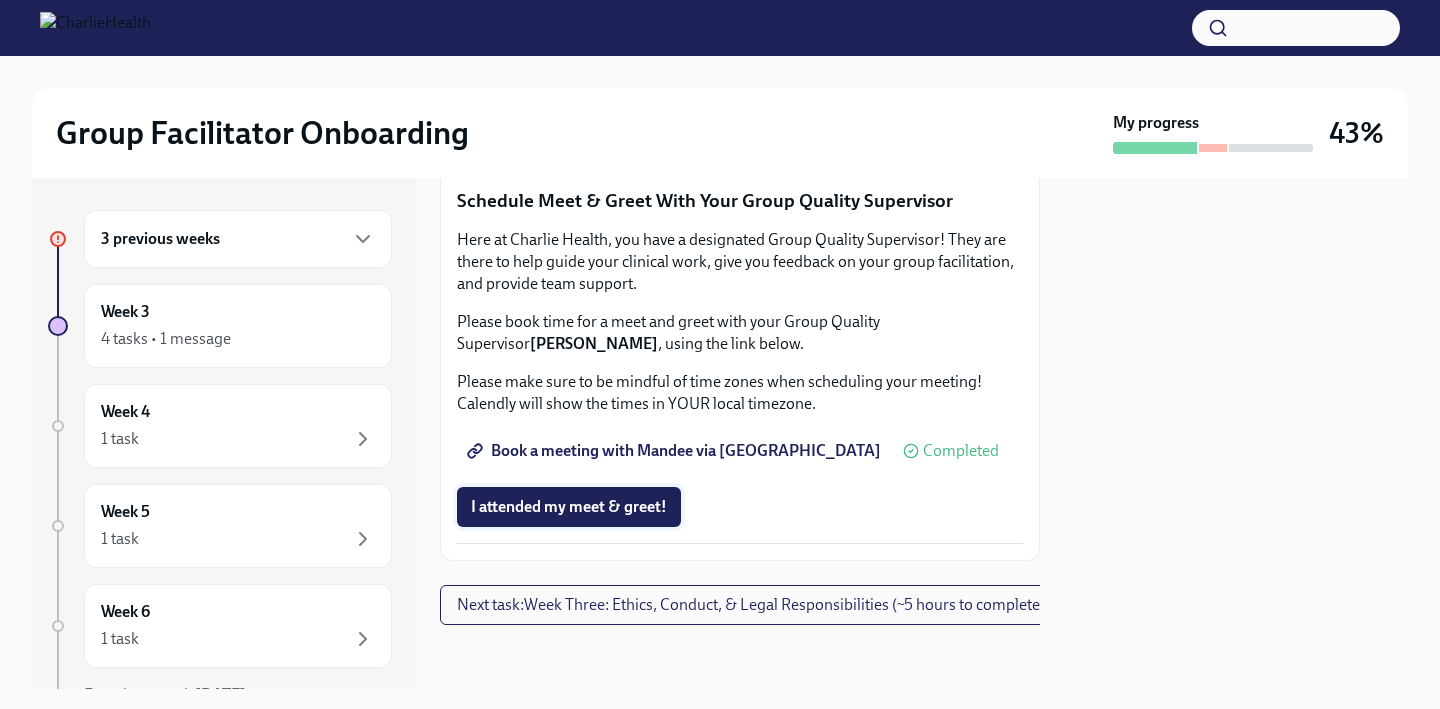 click on "I attended my meet & greet!" at bounding box center [569, 507] 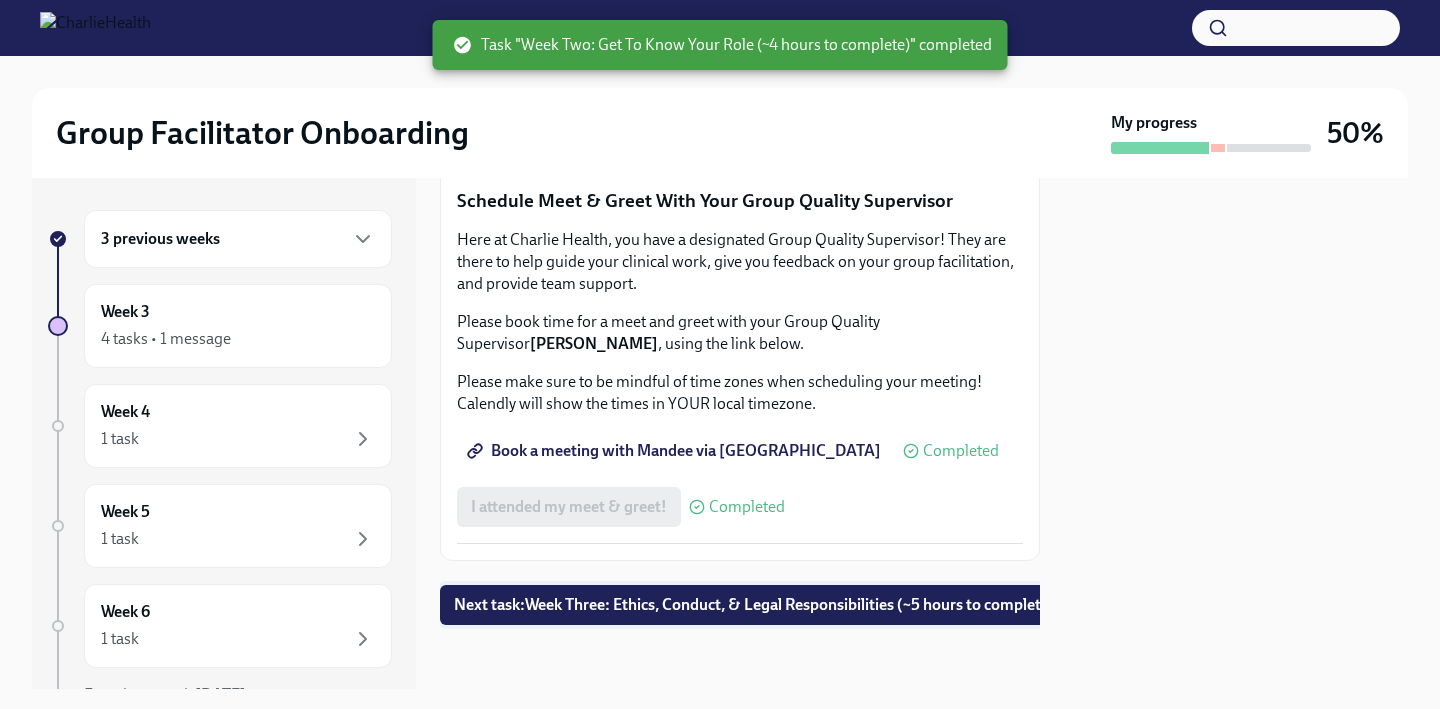 click on "Next task :  Week Three: Ethics, Conduct, & Legal Responsibilities (~5 hours to complete)" at bounding box center (754, 605) 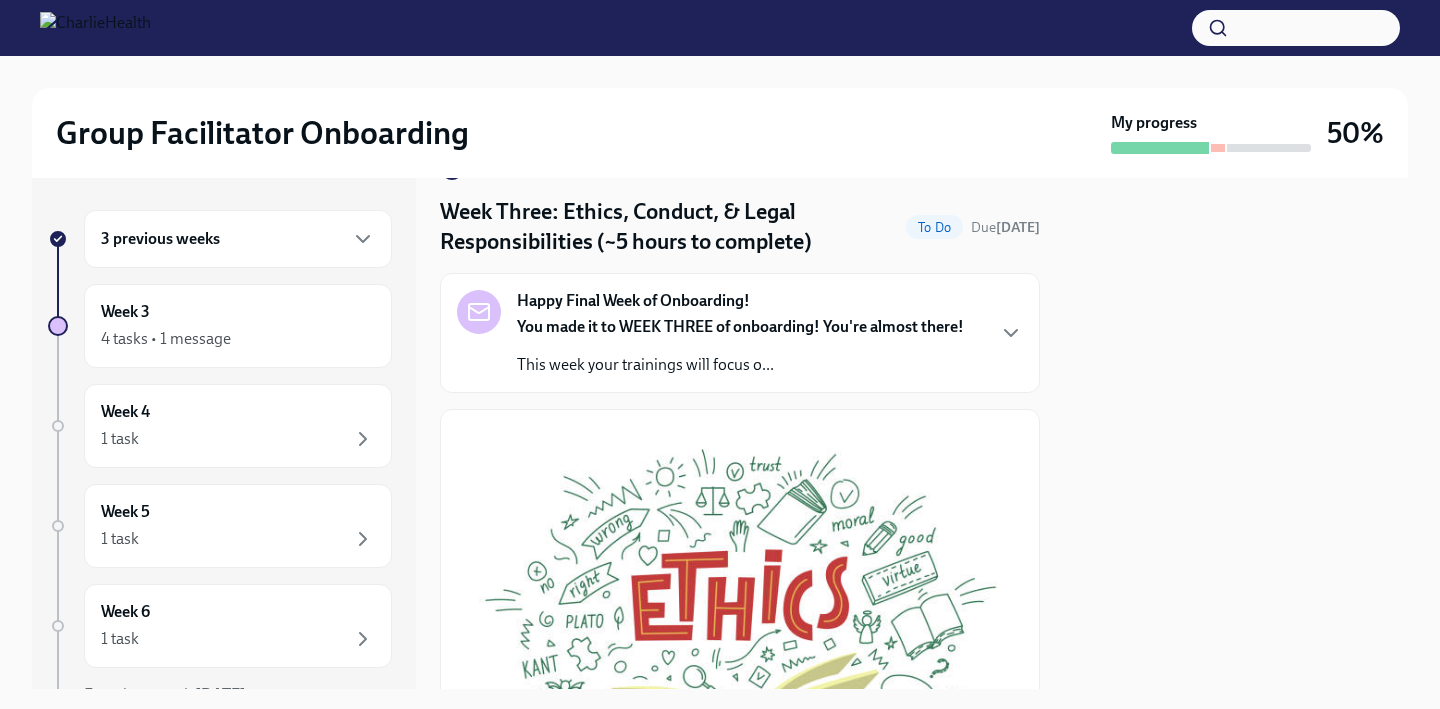 scroll, scrollTop: 17, scrollLeft: 0, axis: vertical 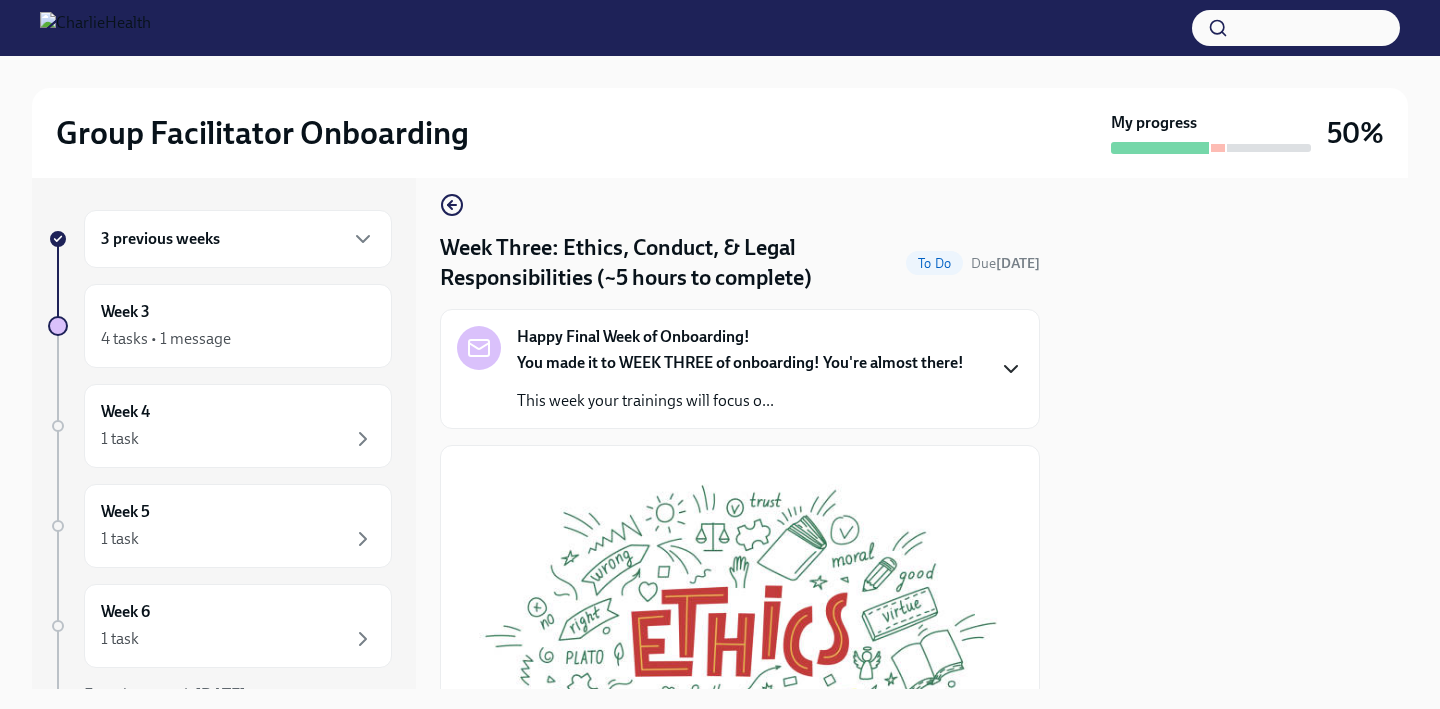 click 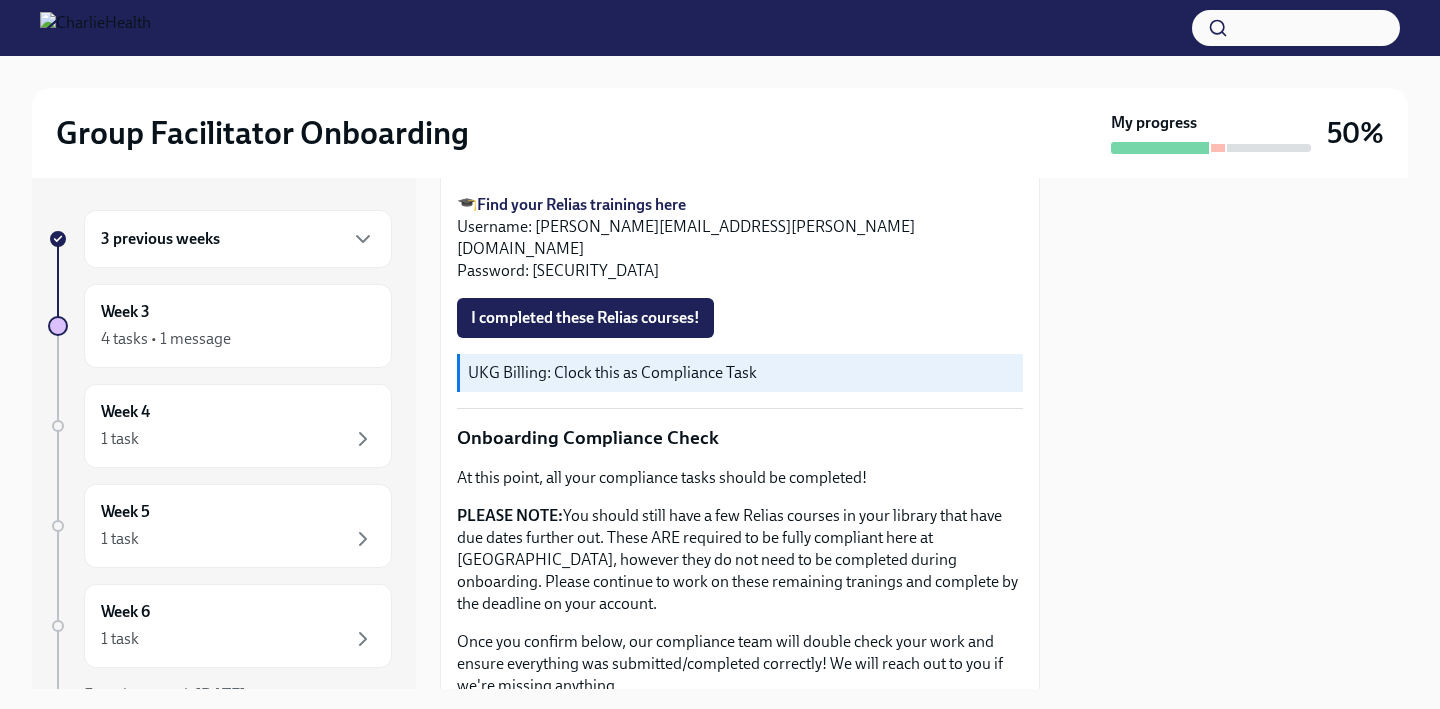 scroll, scrollTop: 1479, scrollLeft: 0, axis: vertical 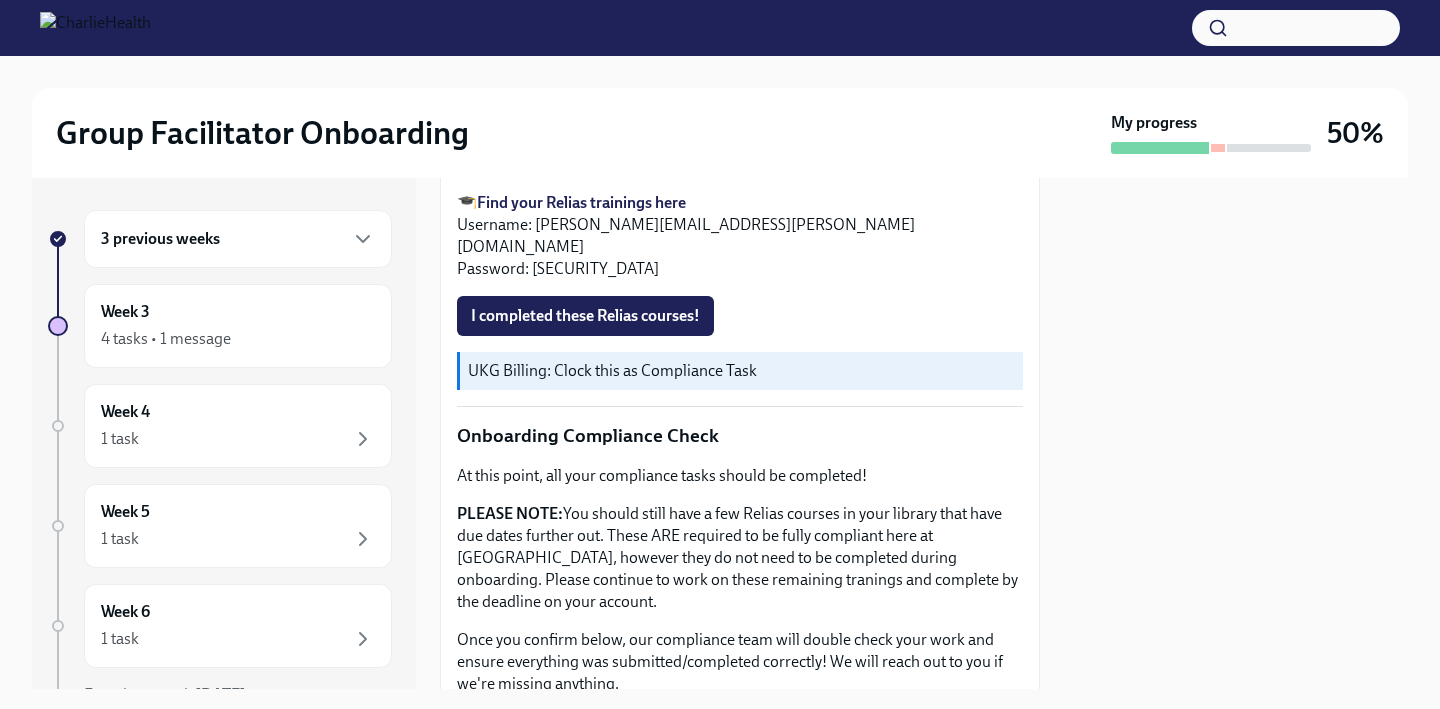 type 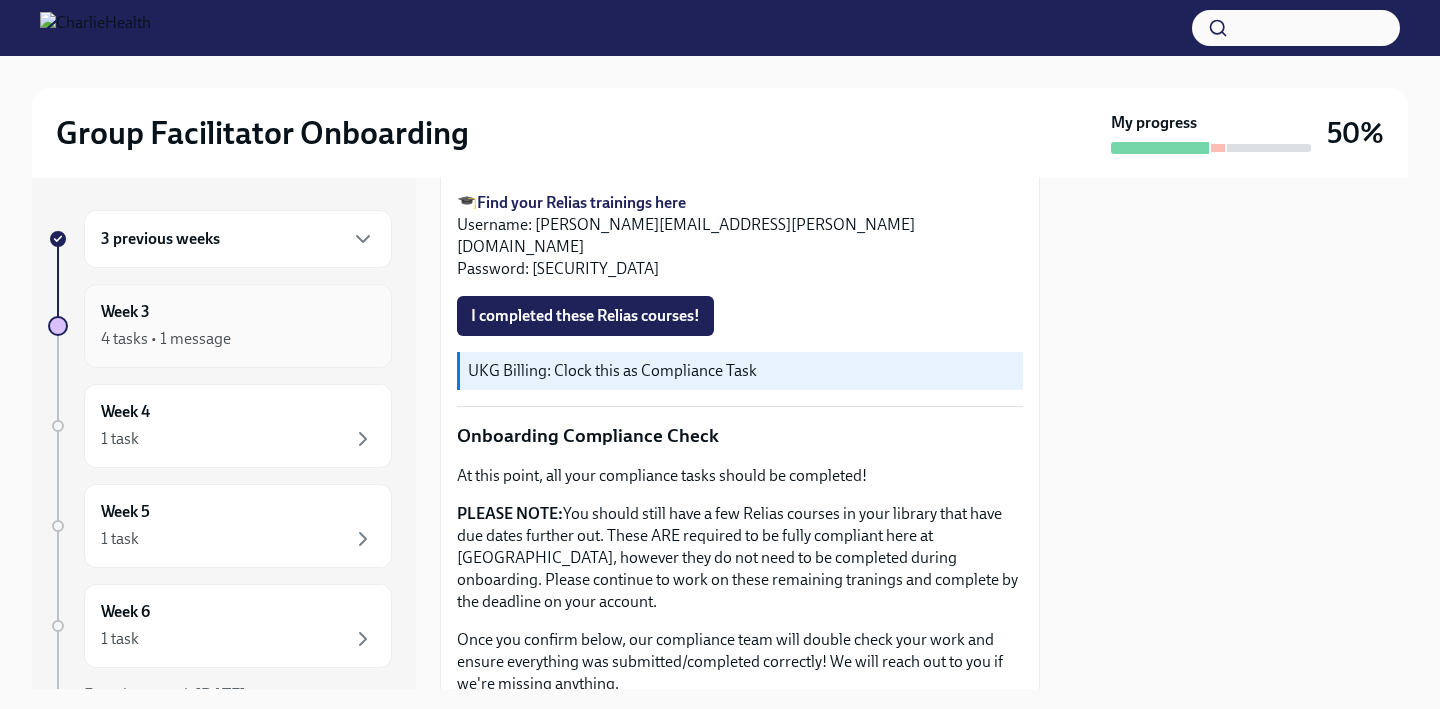 click on "4 tasks • 1 message" at bounding box center (238, 339) 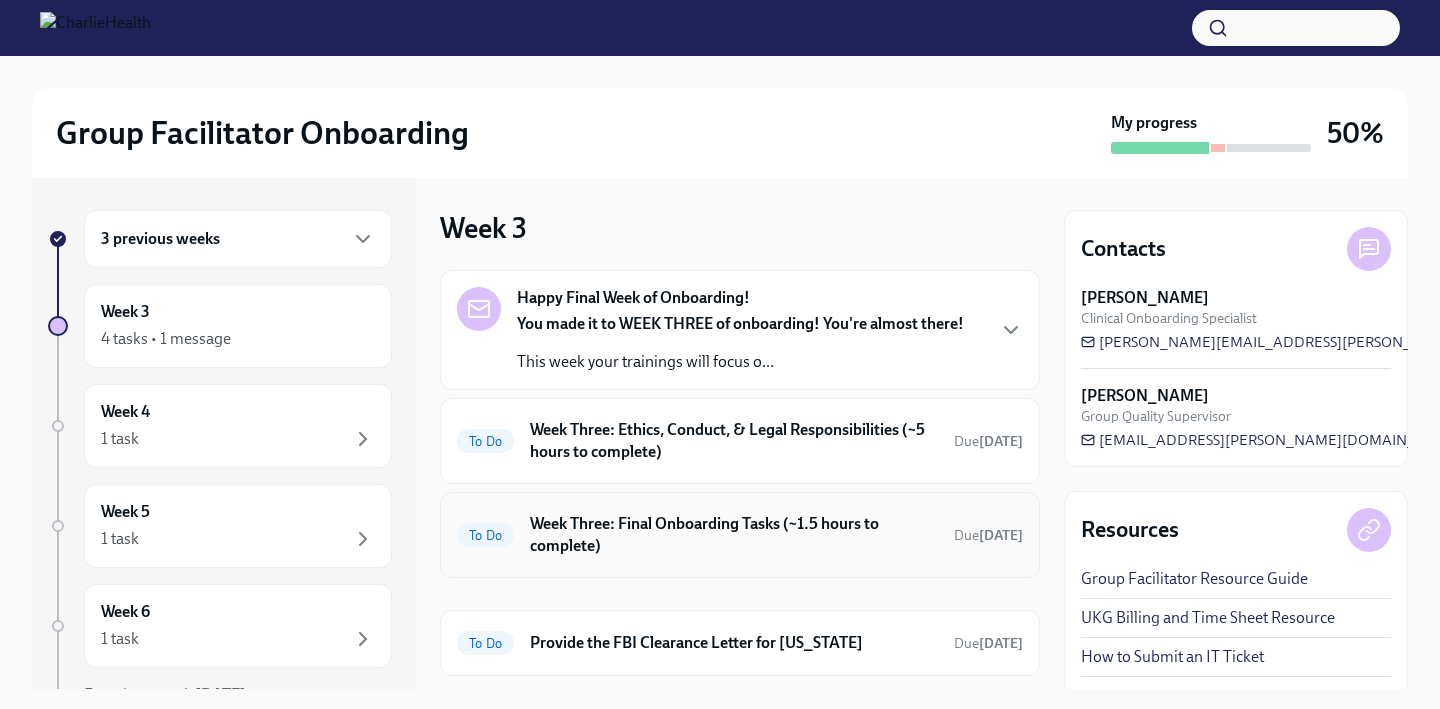 scroll, scrollTop: 113, scrollLeft: 0, axis: vertical 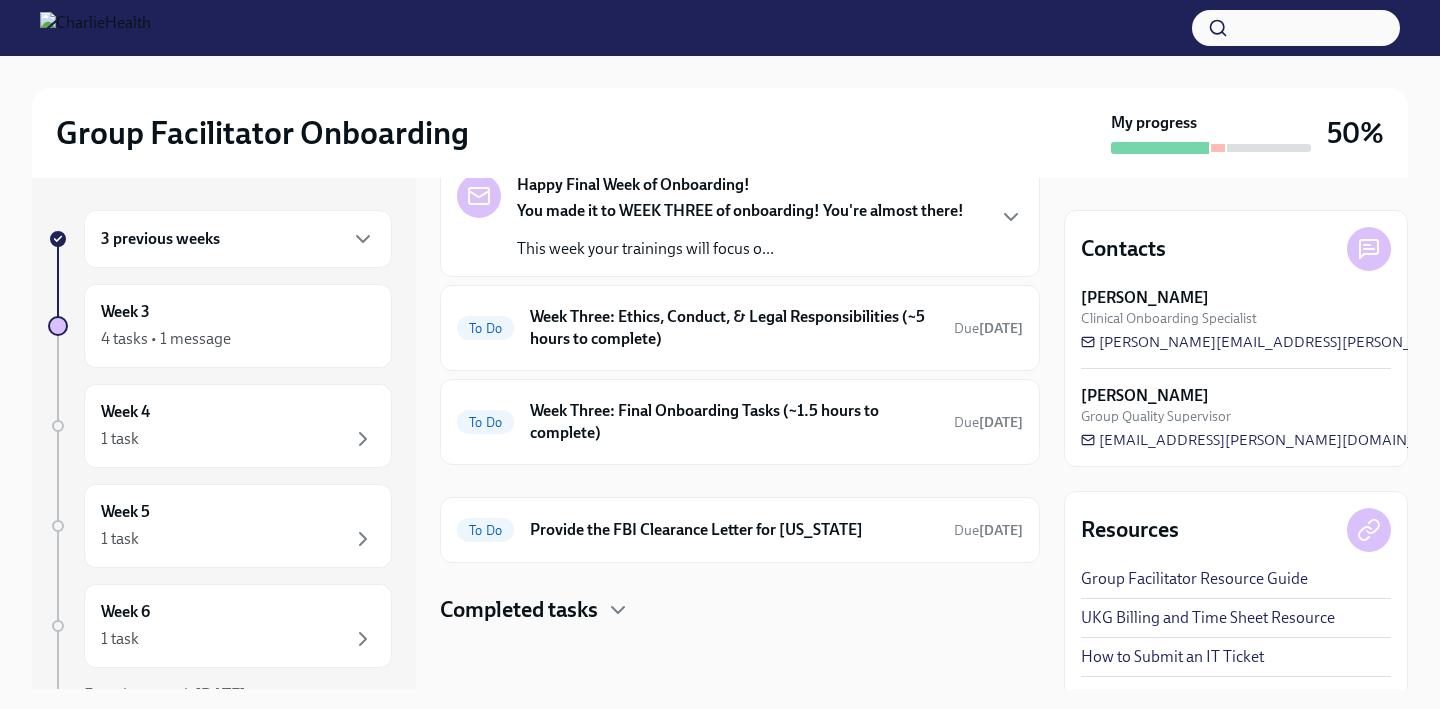 click on "Completed tasks" at bounding box center (740, 610) 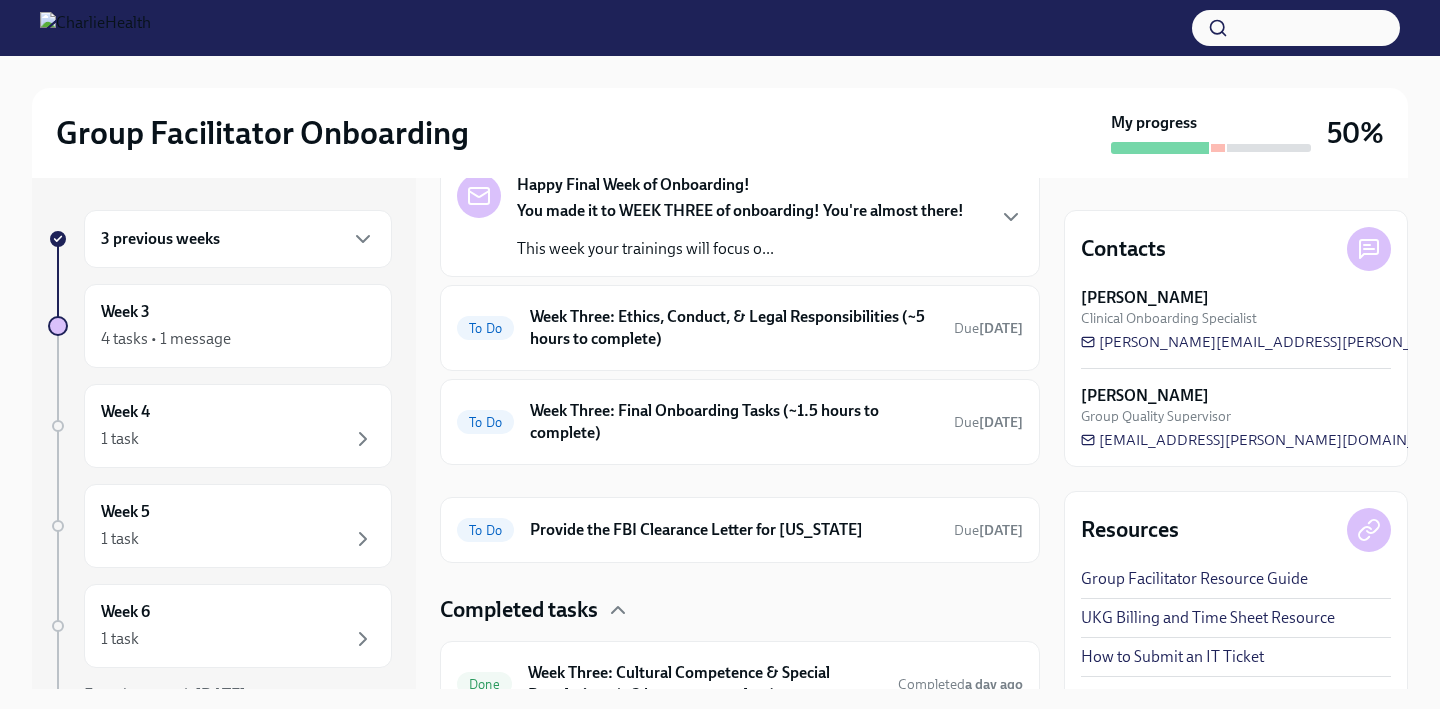 scroll, scrollTop: 215, scrollLeft: 0, axis: vertical 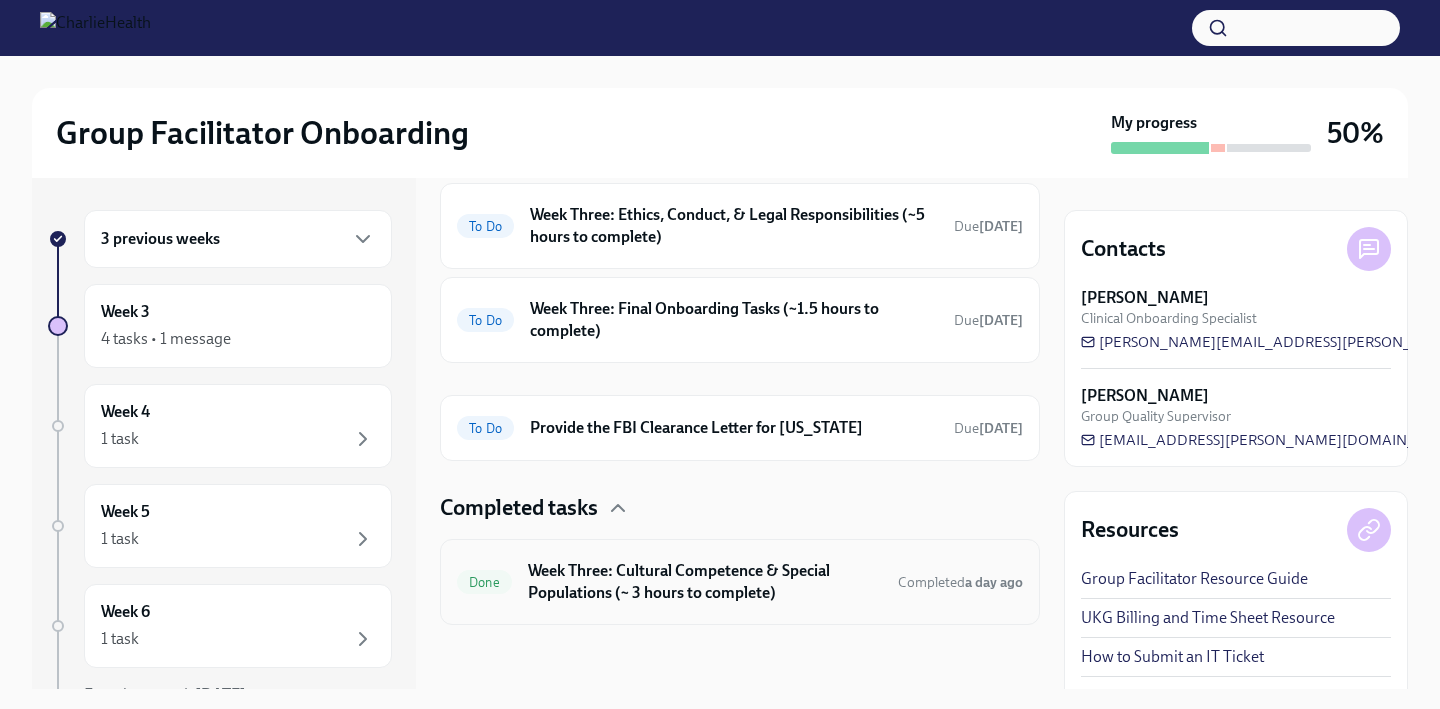 click on "Week Three: Cultural Competence & Special Populations (~ 3 hours to complete)" at bounding box center [705, 582] 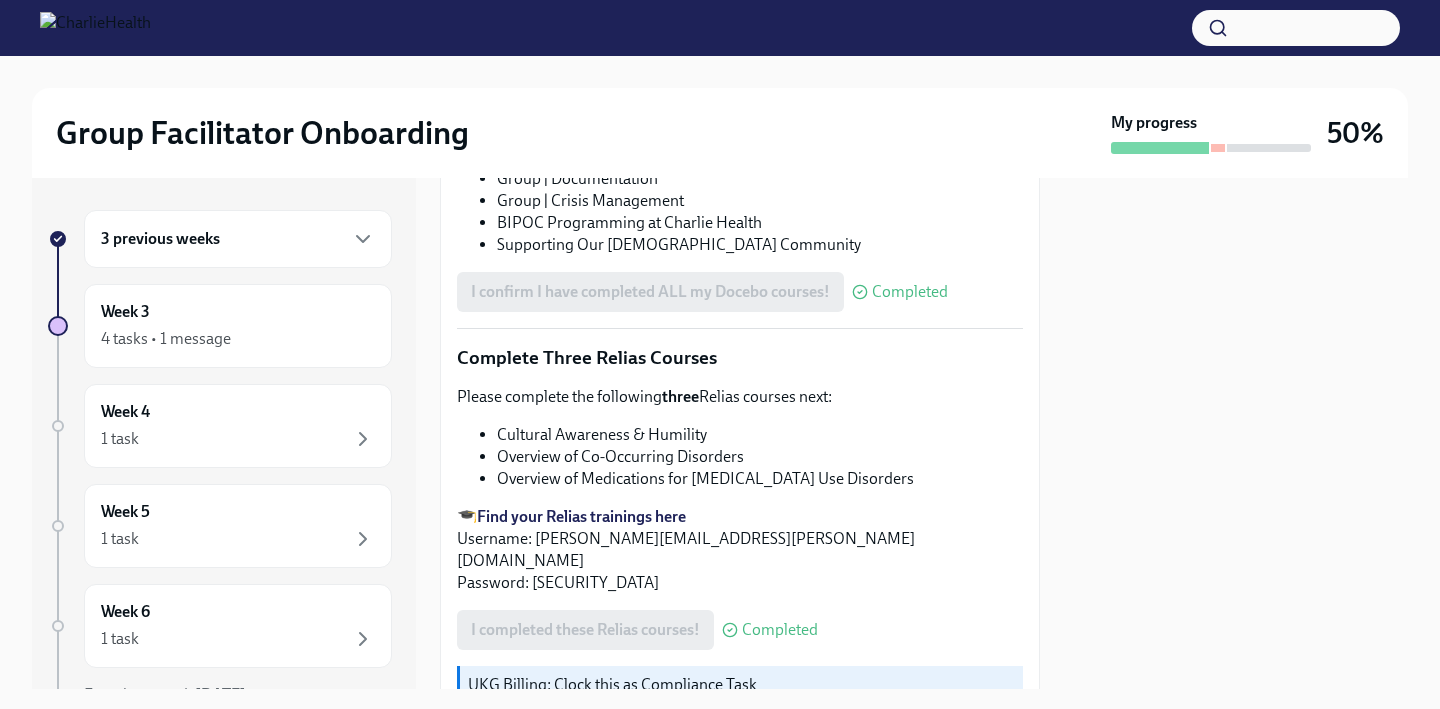 scroll, scrollTop: 1401, scrollLeft: 0, axis: vertical 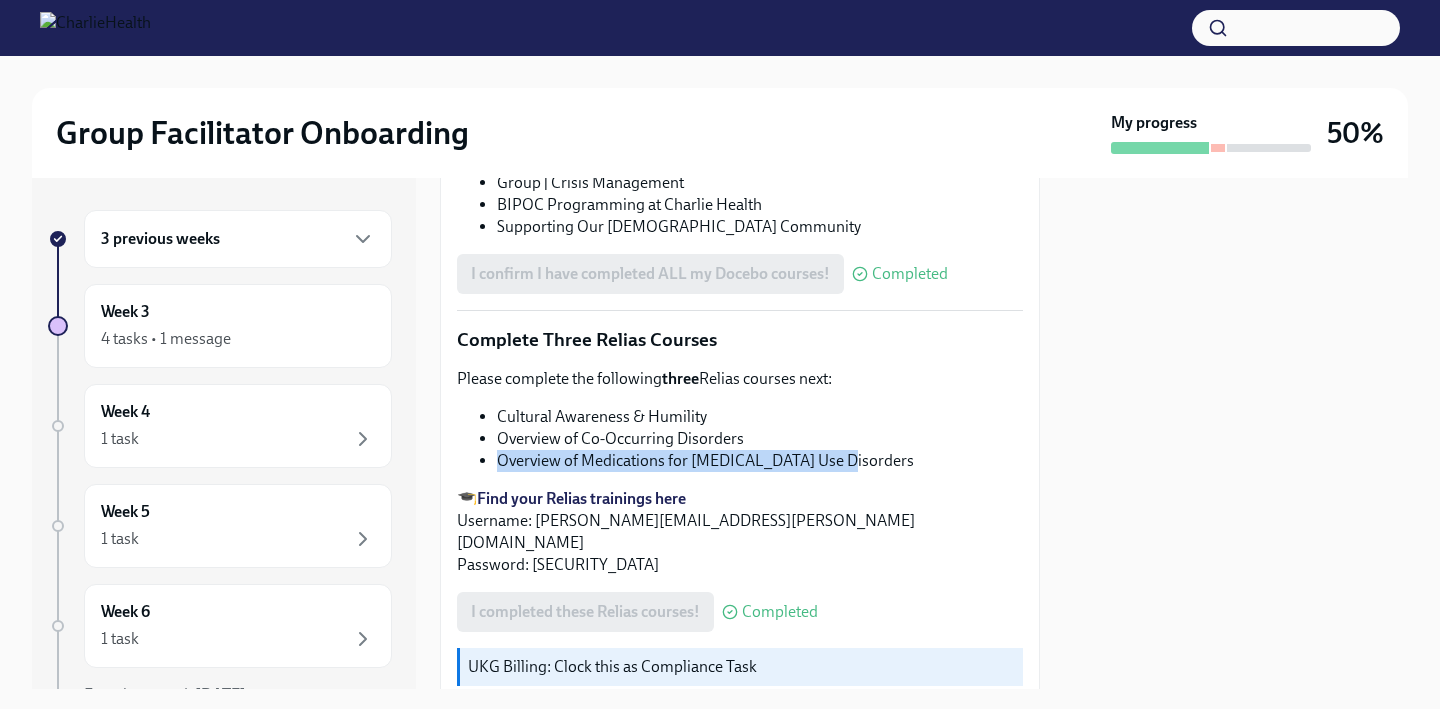 drag, startPoint x: 853, startPoint y: 459, endPoint x: 499, endPoint y: 460, distance: 354.0014 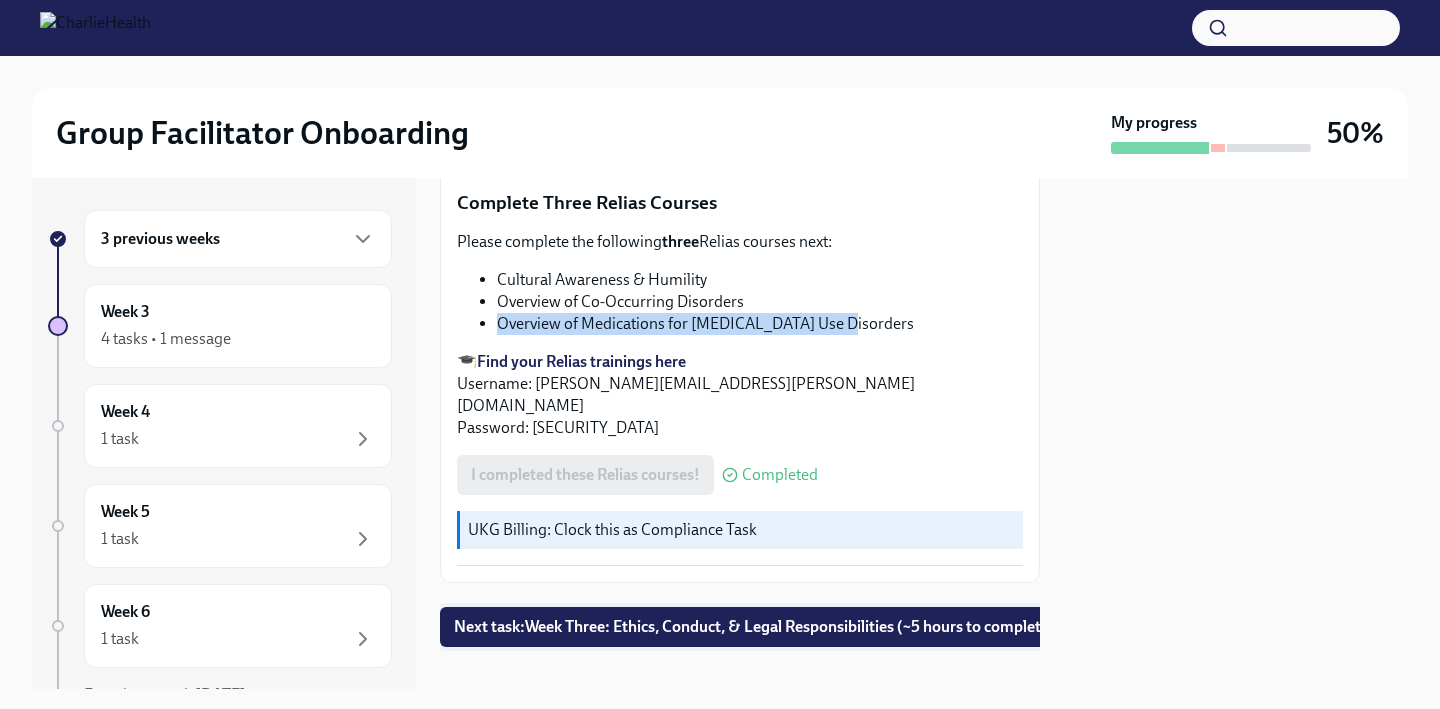 click on "Next task :  Week Three: Ethics, Conduct, & Legal Responsibilities (~5 hours to complete)" at bounding box center (754, 627) 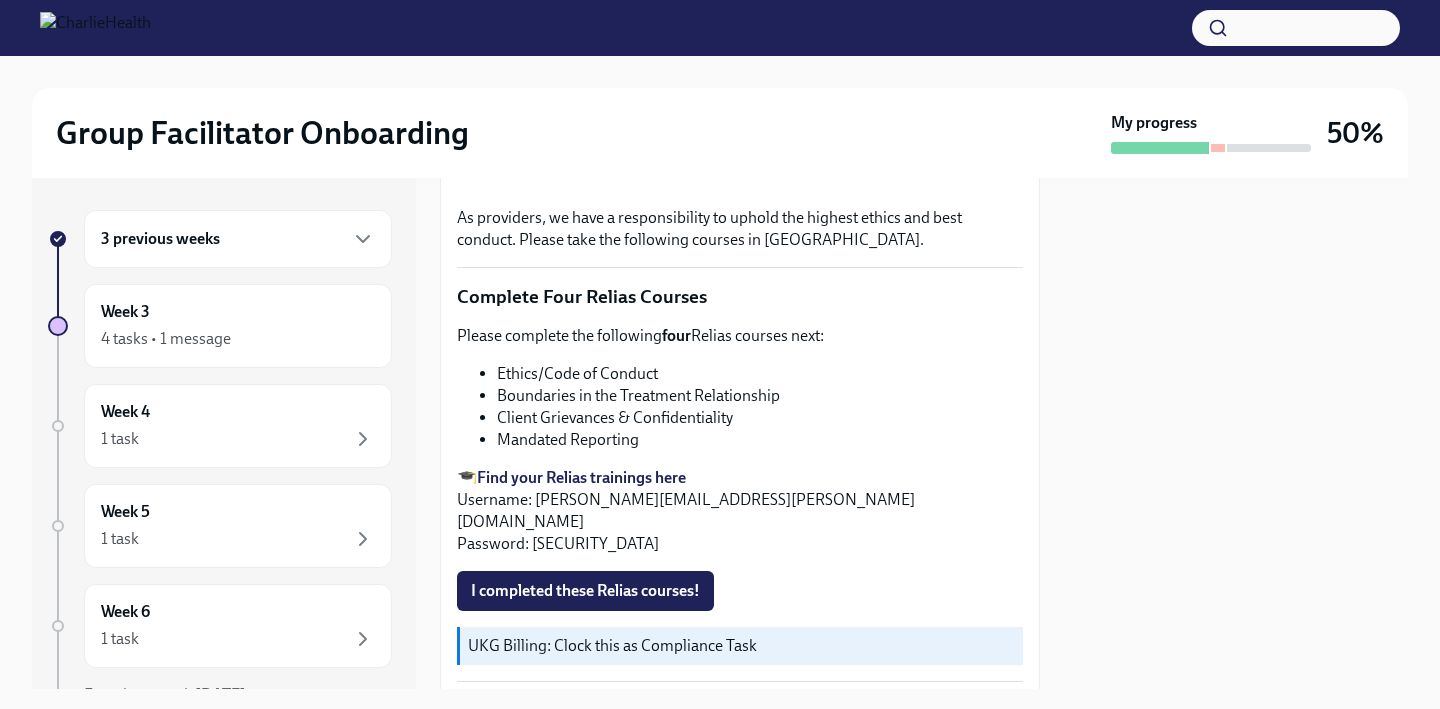 scroll, scrollTop: 664, scrollLeft: 0, axis: vertical 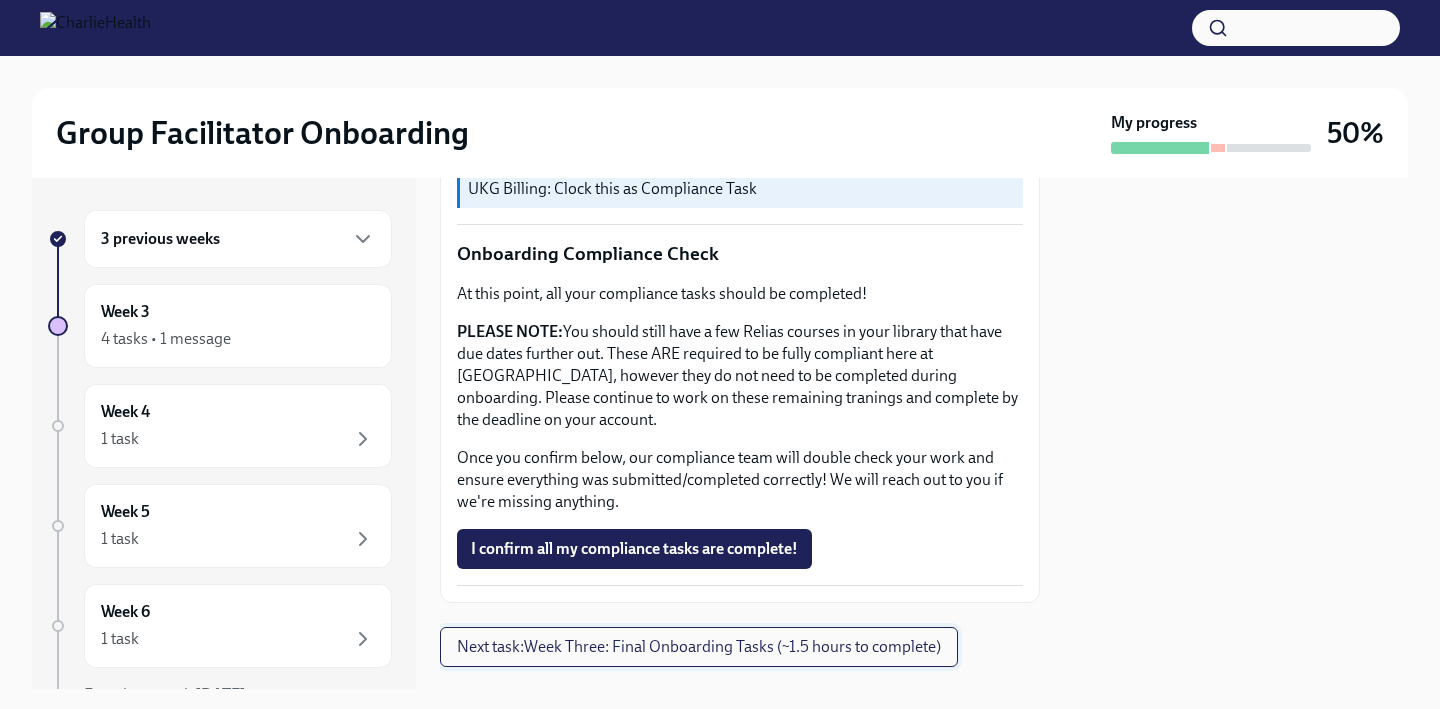 click on "Next task :  Week Three: Final Onboarding Tasks (~1.5 hours to complete)" at bounding box center (699, 647) 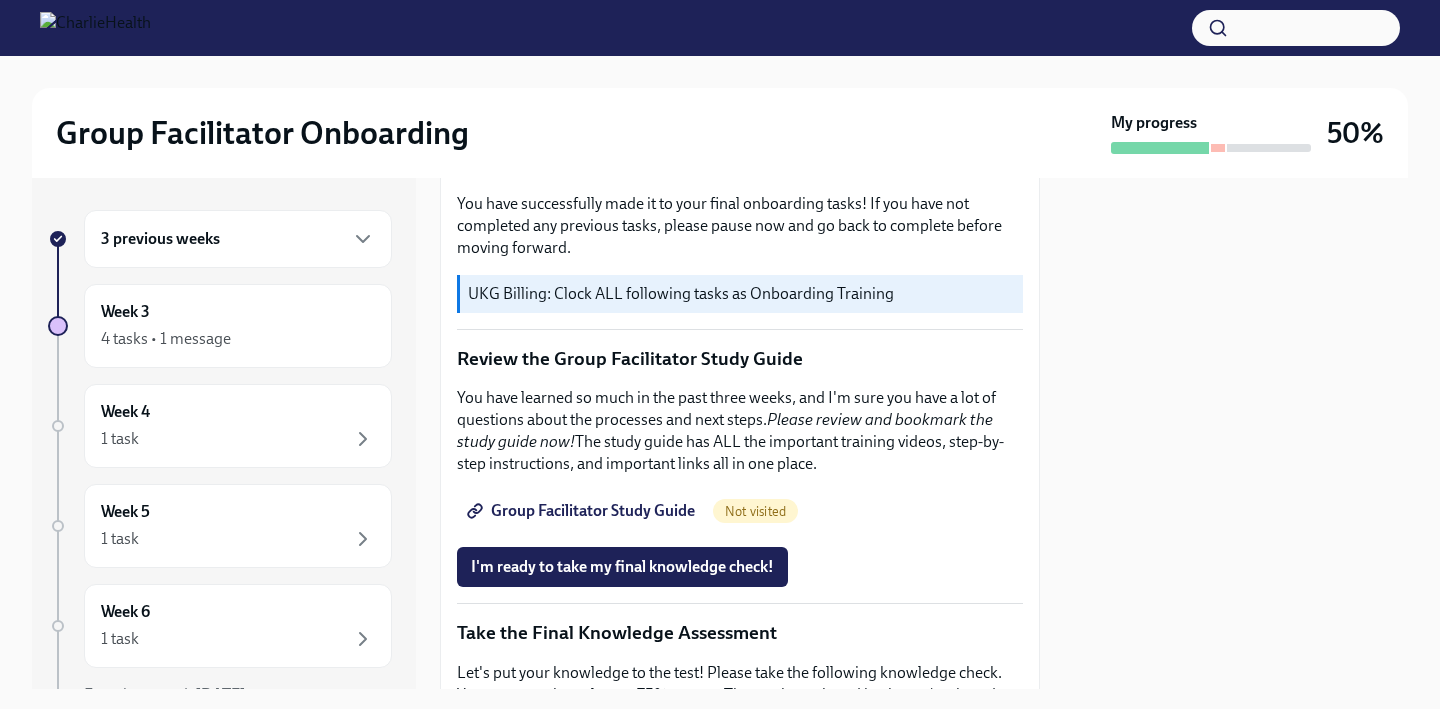 scroll, scrollTop: 737, scrollLeft: 0, axis: vertical 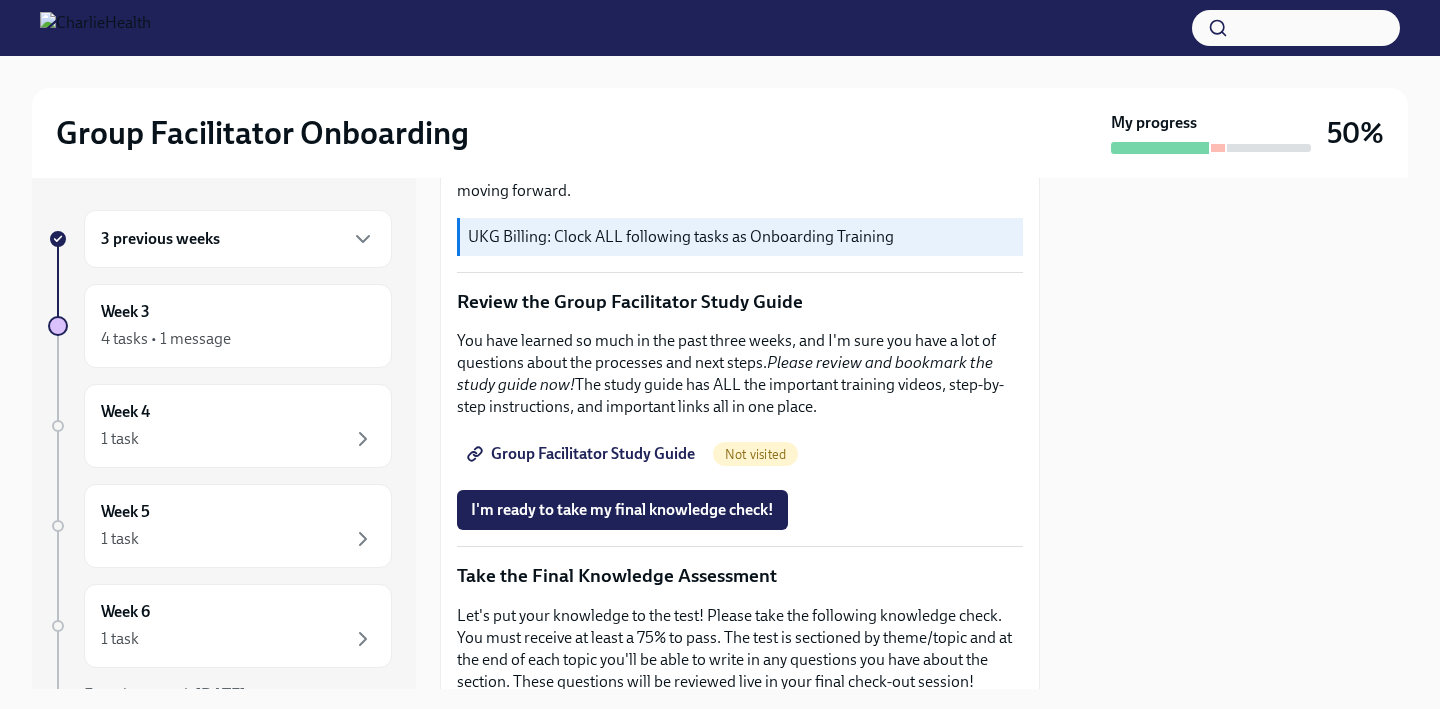 click on "Group Facilitator Study Guide" at bounding box center [583, 454] 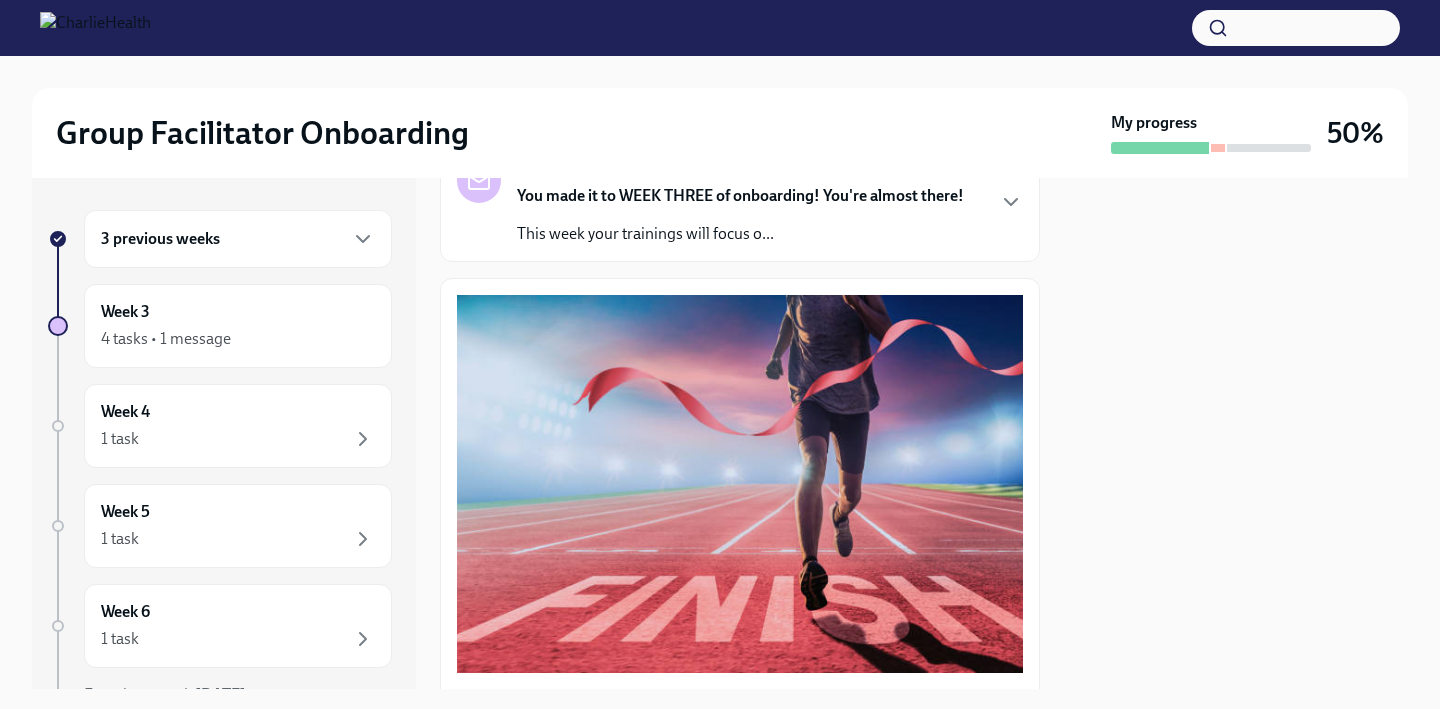 scroll, scrollTop: 0, scrollLeft: 0, axis: both 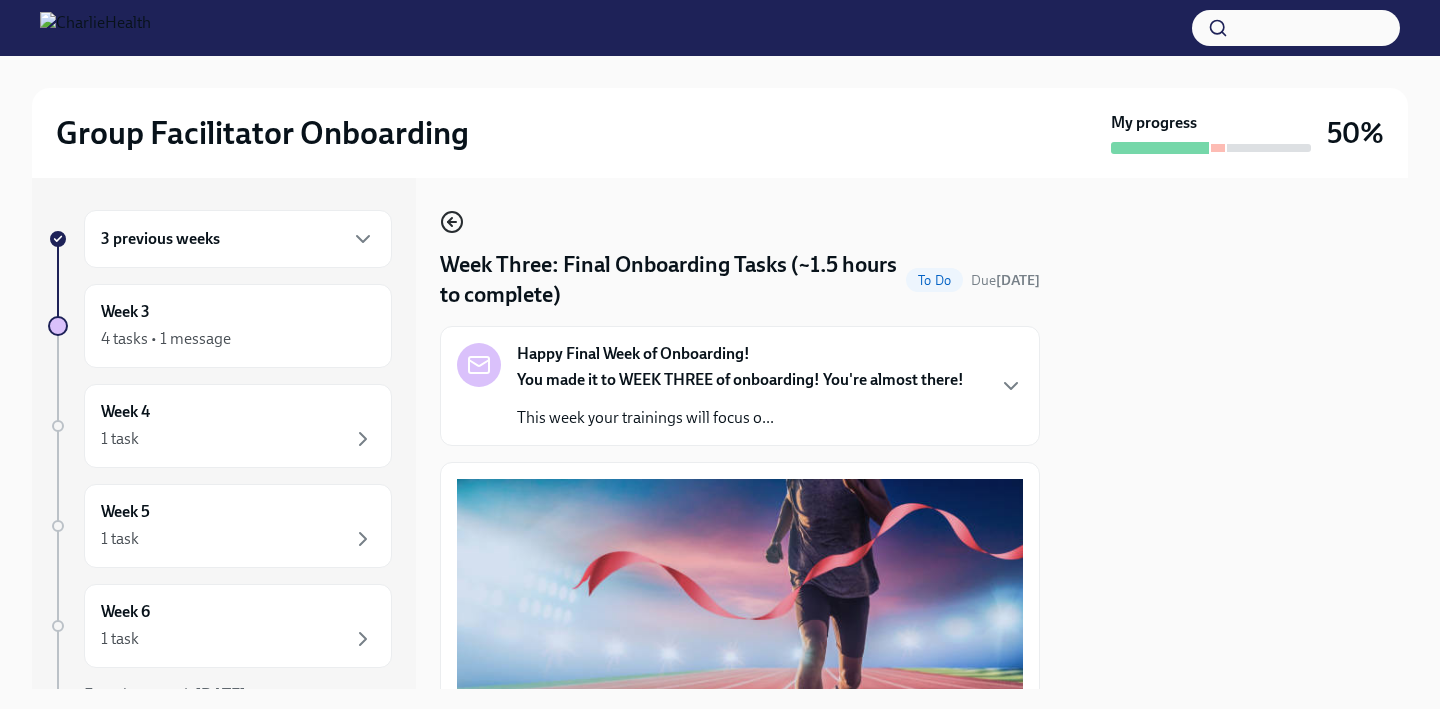 click 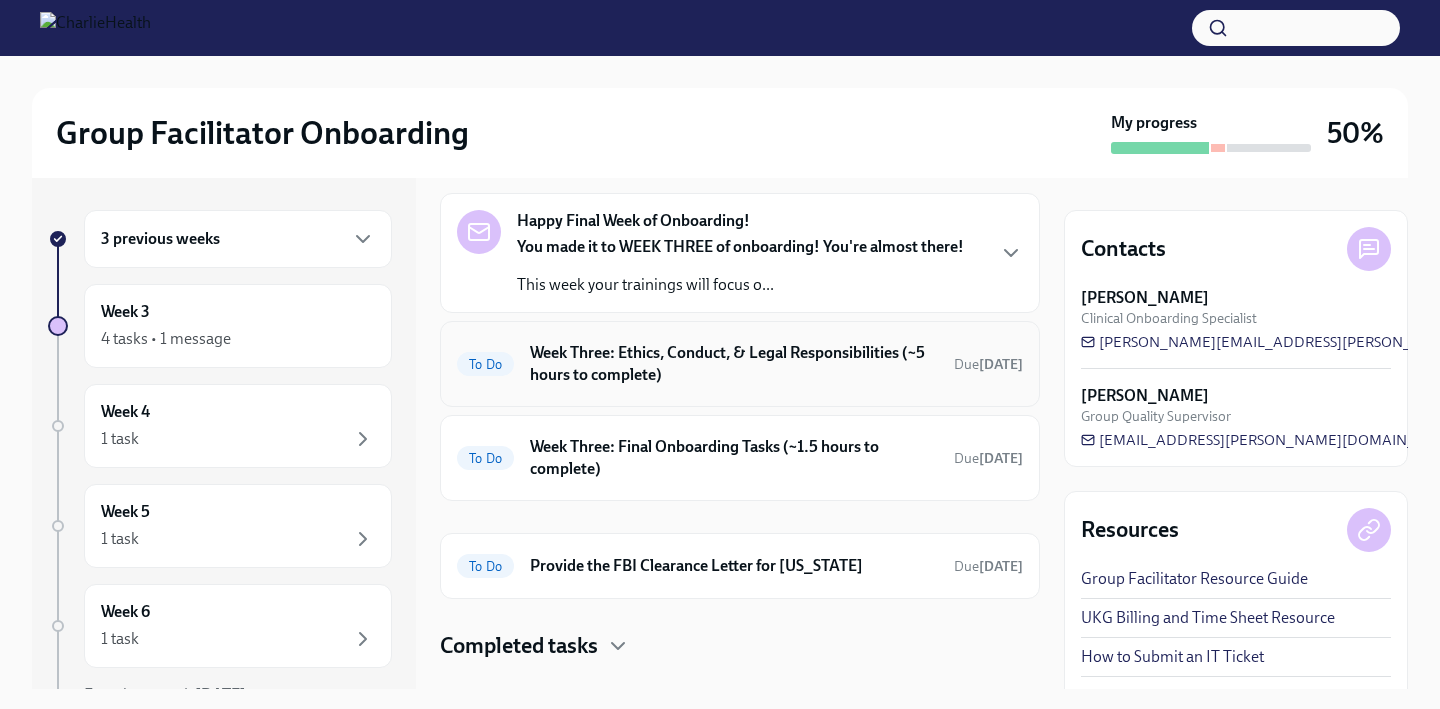 scroll, scrollTop: 113, scrollLeft: 0, axis: vertical 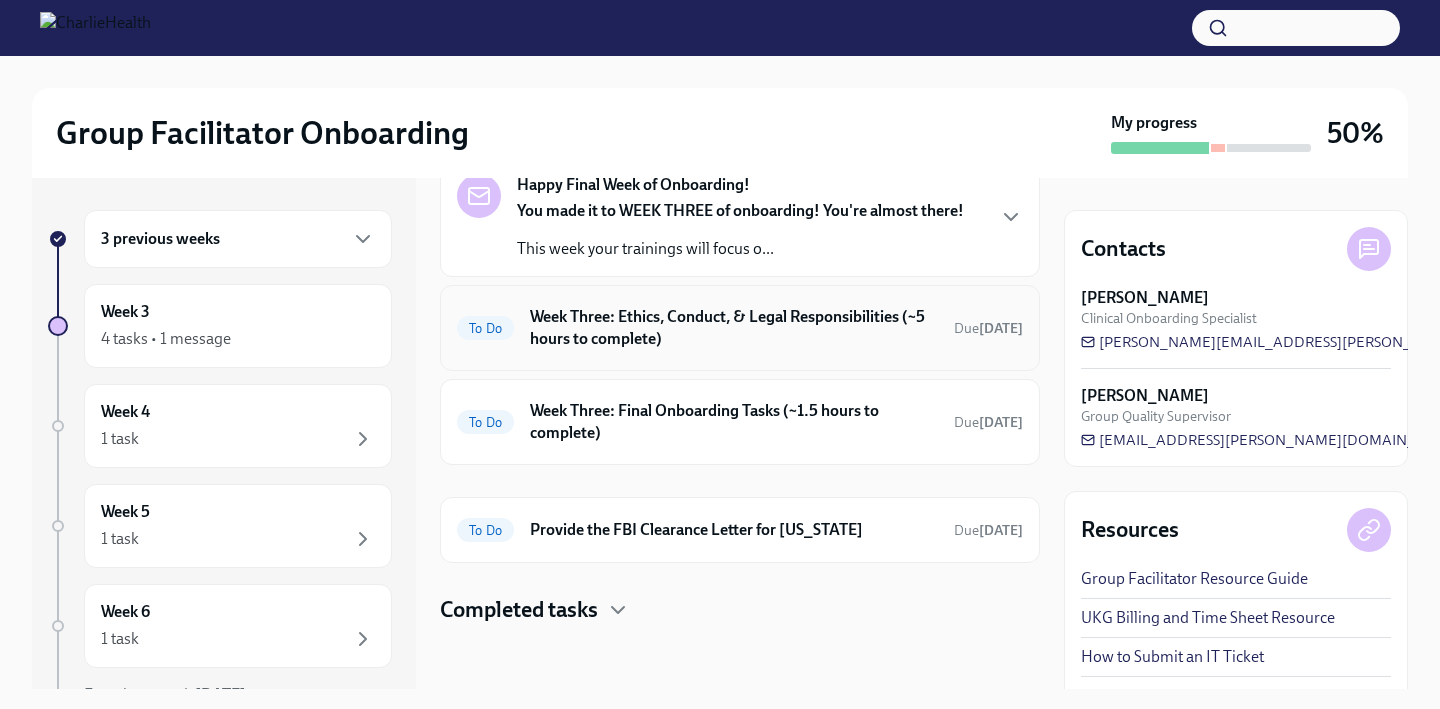 click on "Week Three: Ethics, Conduct, & Legal Responsibilities (~5 hours to complete)" at bounding box center [734, 328] 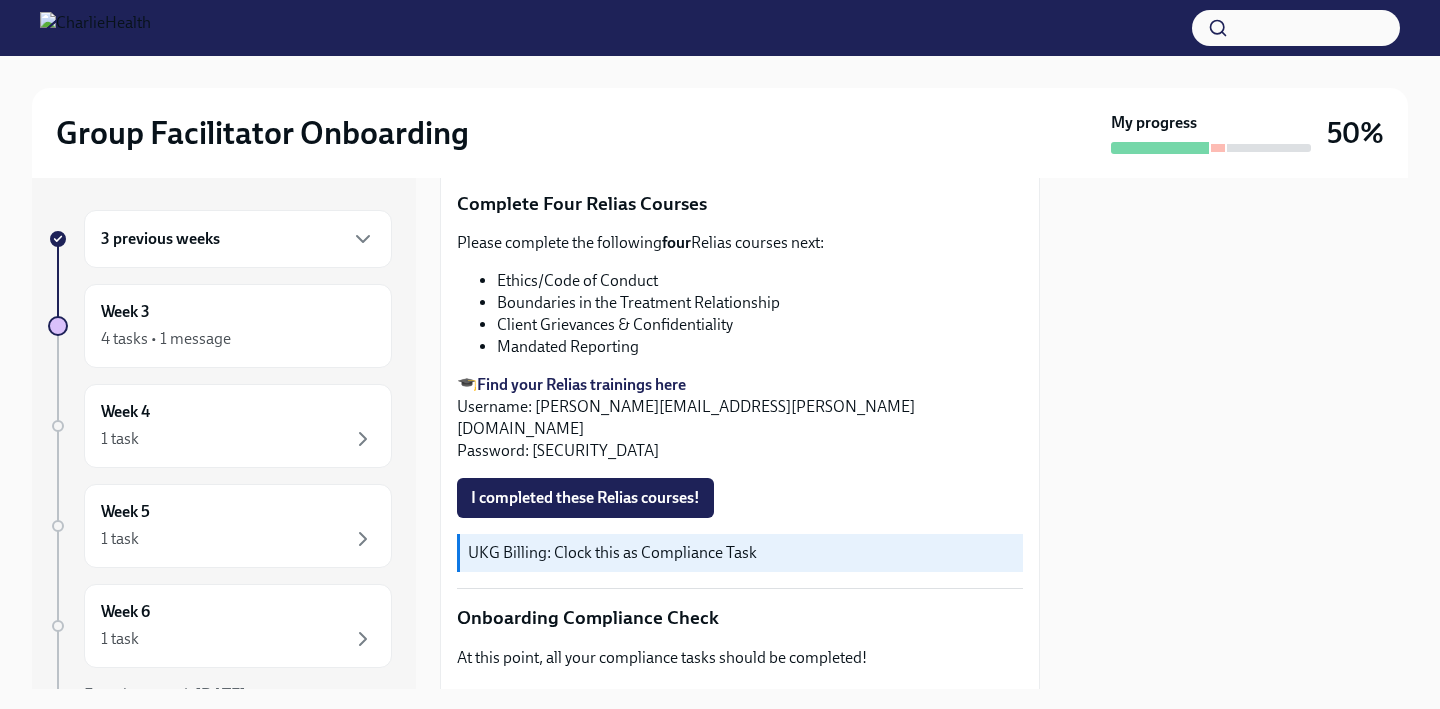 scroll, scrollTop: 790, scrollLeft: 0, axis: vertical 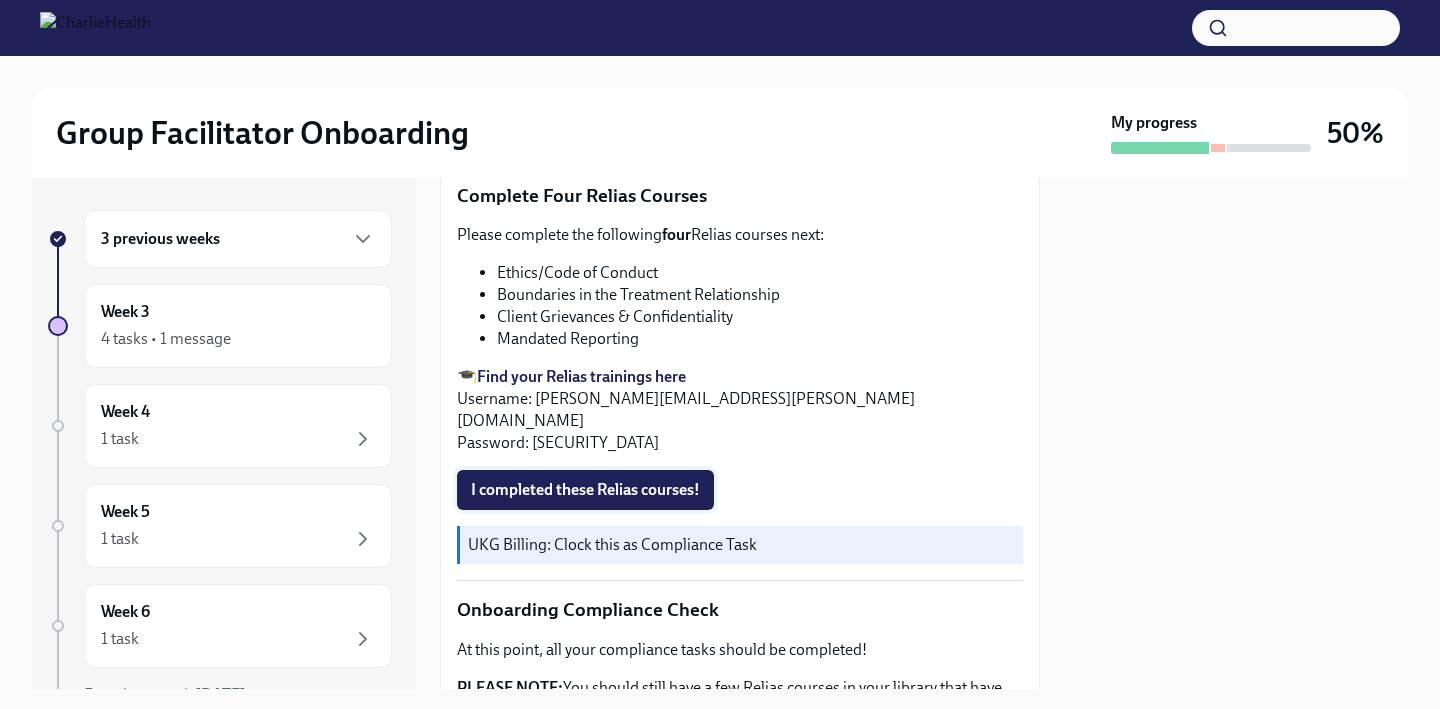click on "I completed these Relias courses!" at bounding box center [585, 490] 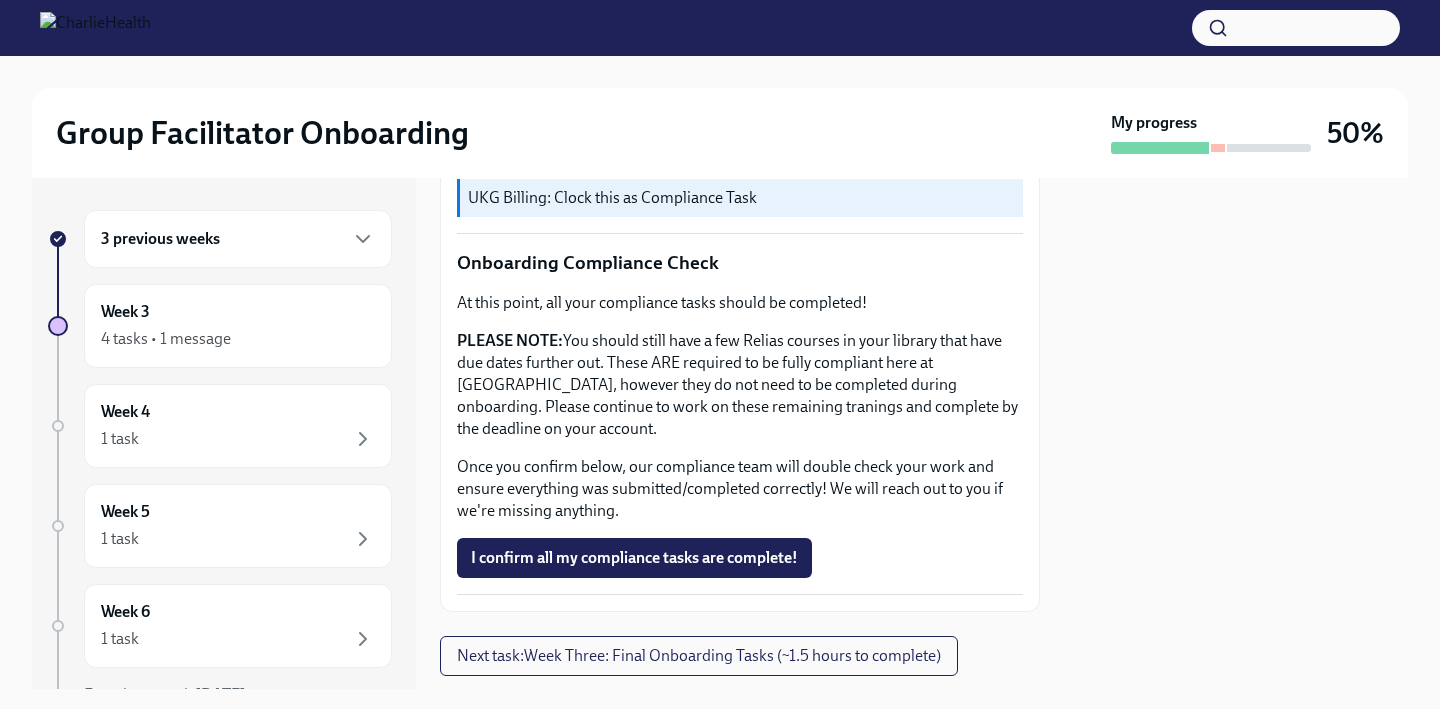 scroll, scrollTop: 1166, scrollLeft: 0, axis: vertical 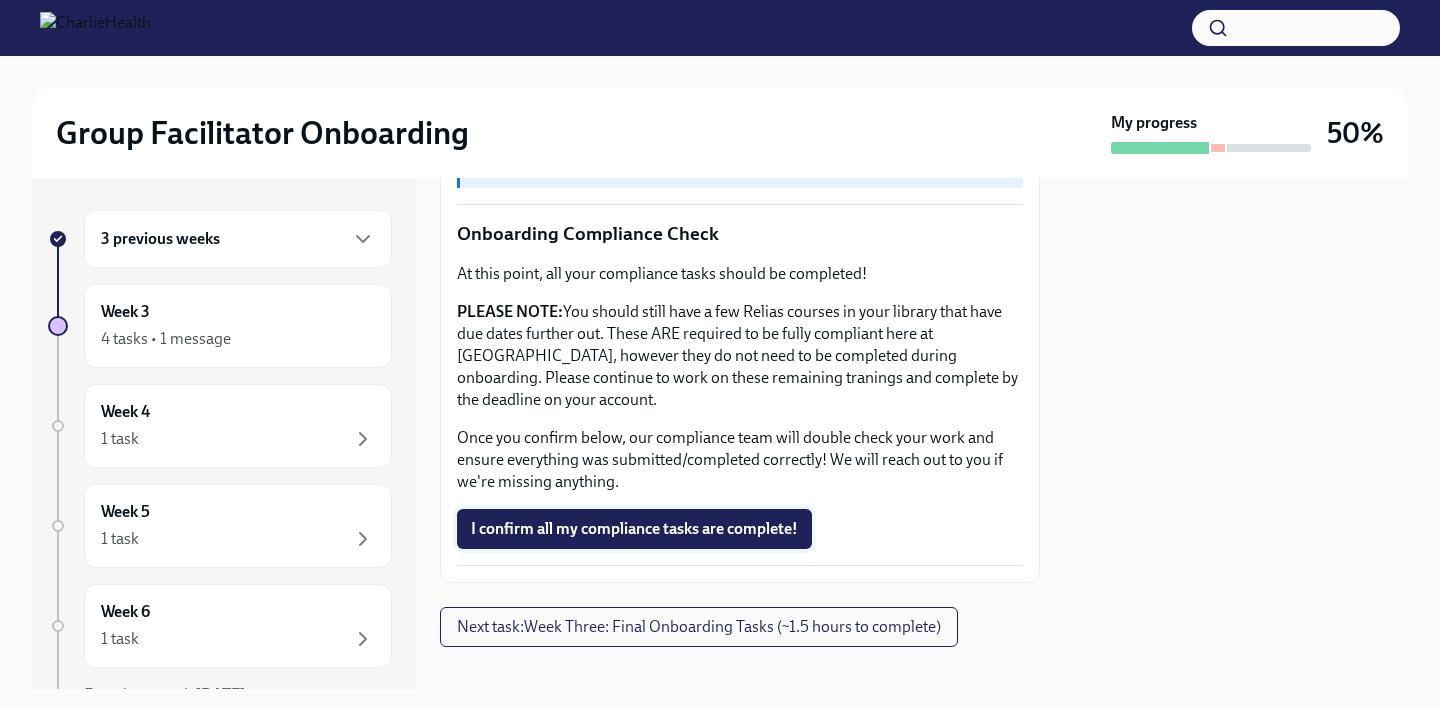 click on "I confirm all my compliance tasks are complete!" at bounding box center [634, 529] 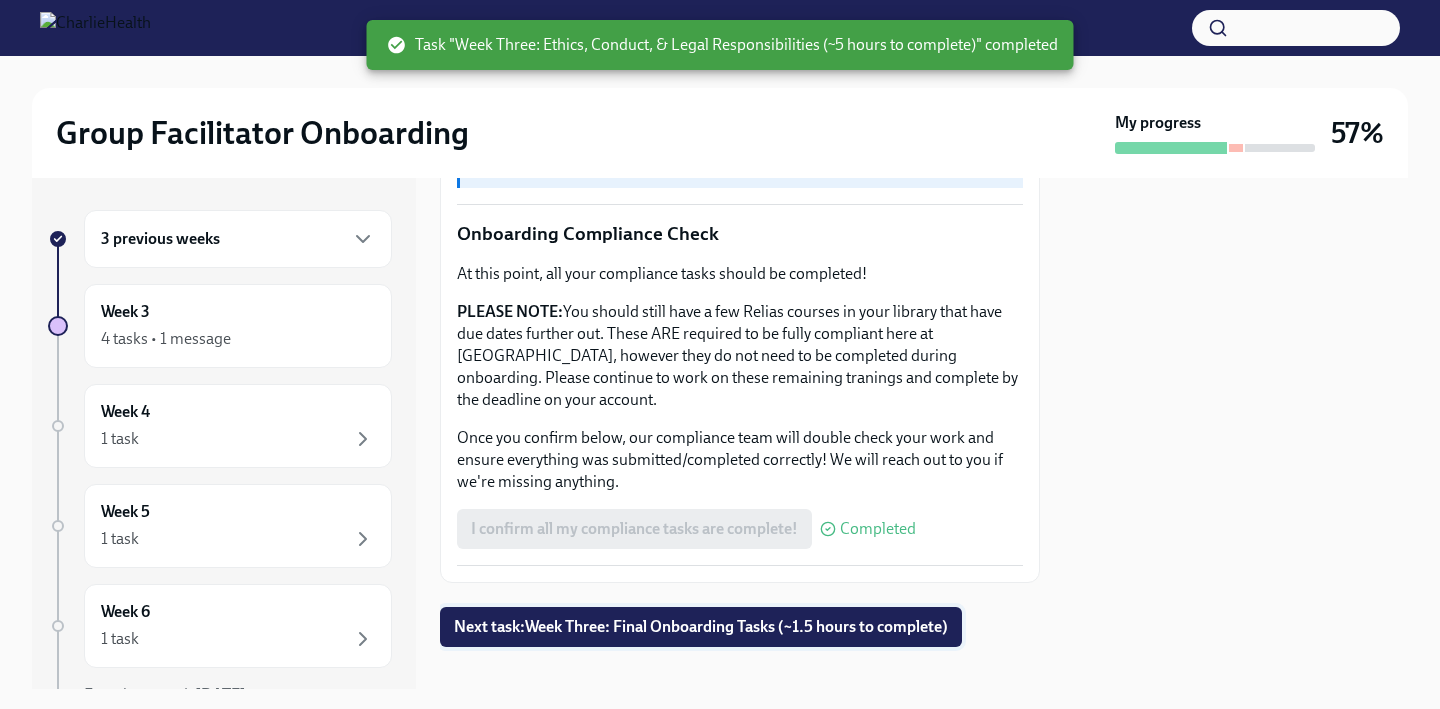 click on "Next task :  Week Three: Final Onboarding Tasks (~1.5 hours to complete)" at bounding box center [701, 627] 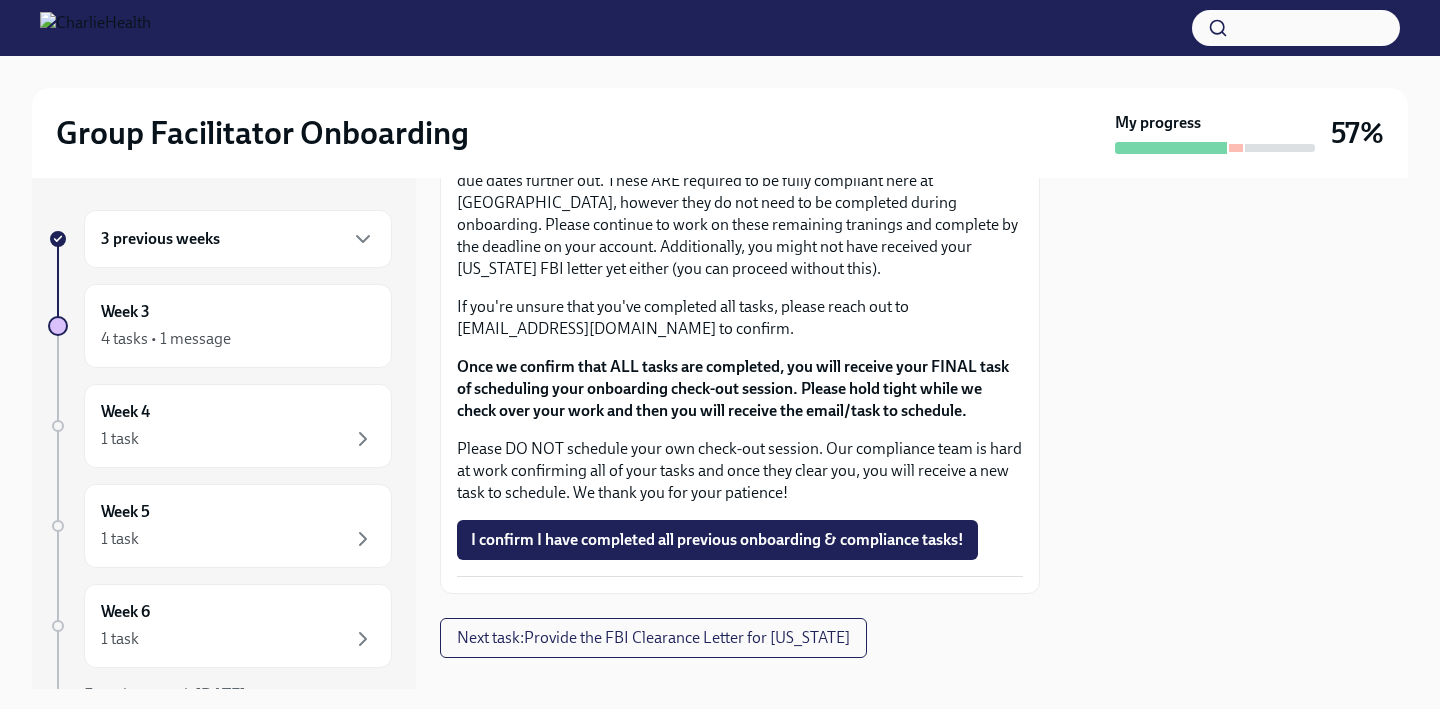 scroll, scrollTop: 1866, scrollLeft: 0, axis: vertical 